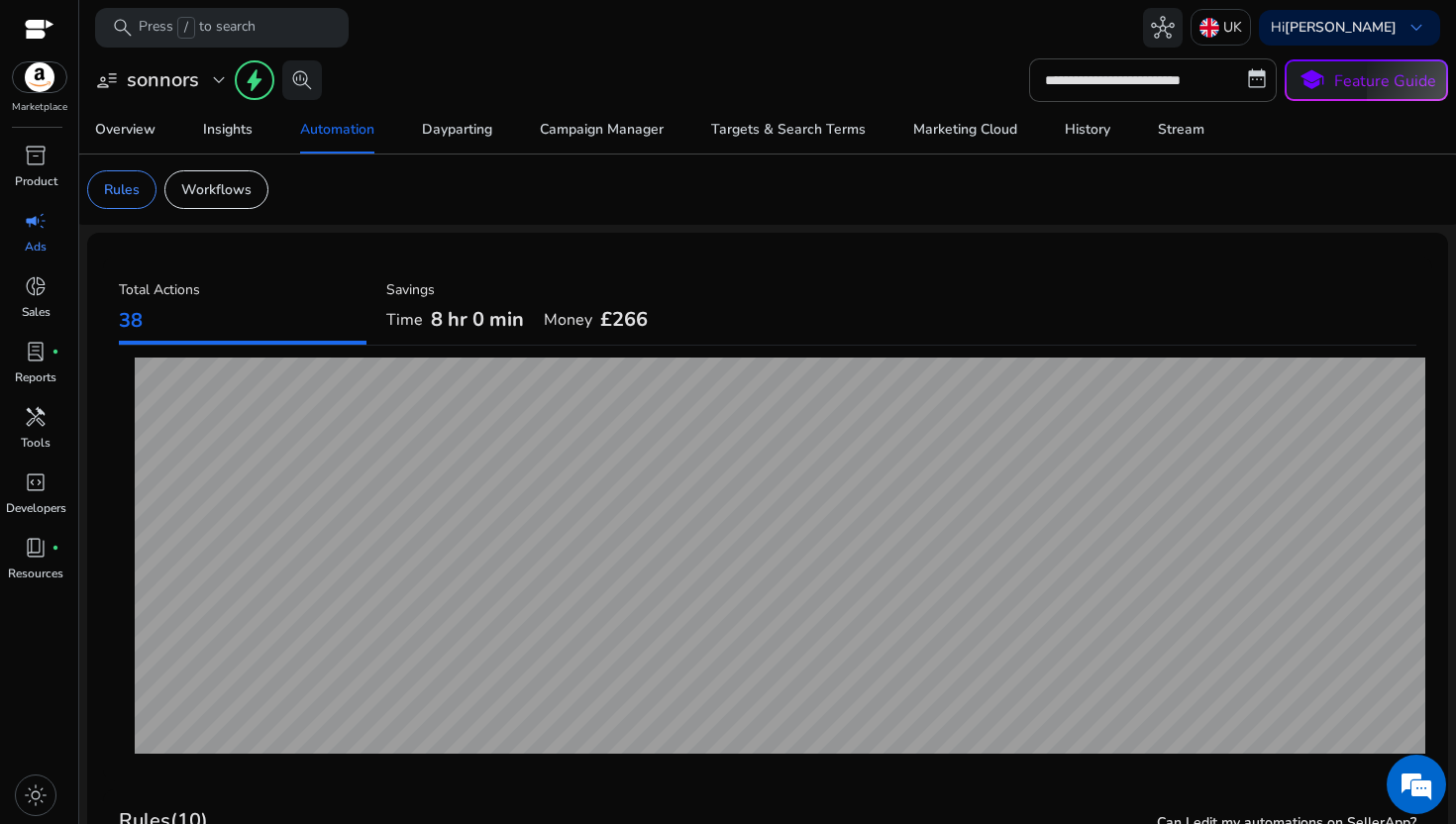 scroll, scrollTop: 0, scrollLeft: 0, axis: both 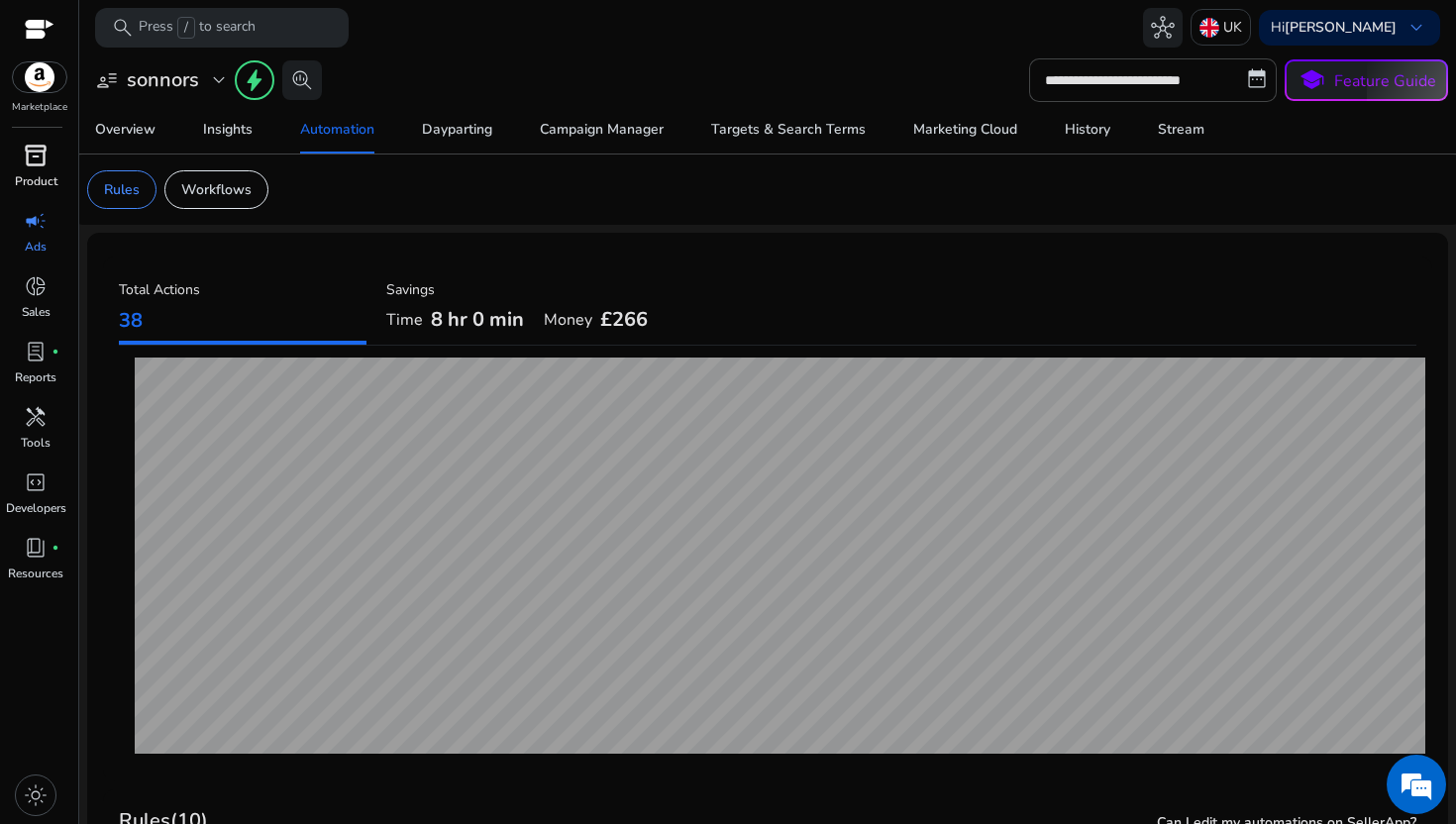 click on "inventory_2" at bounding box center [36, 155] 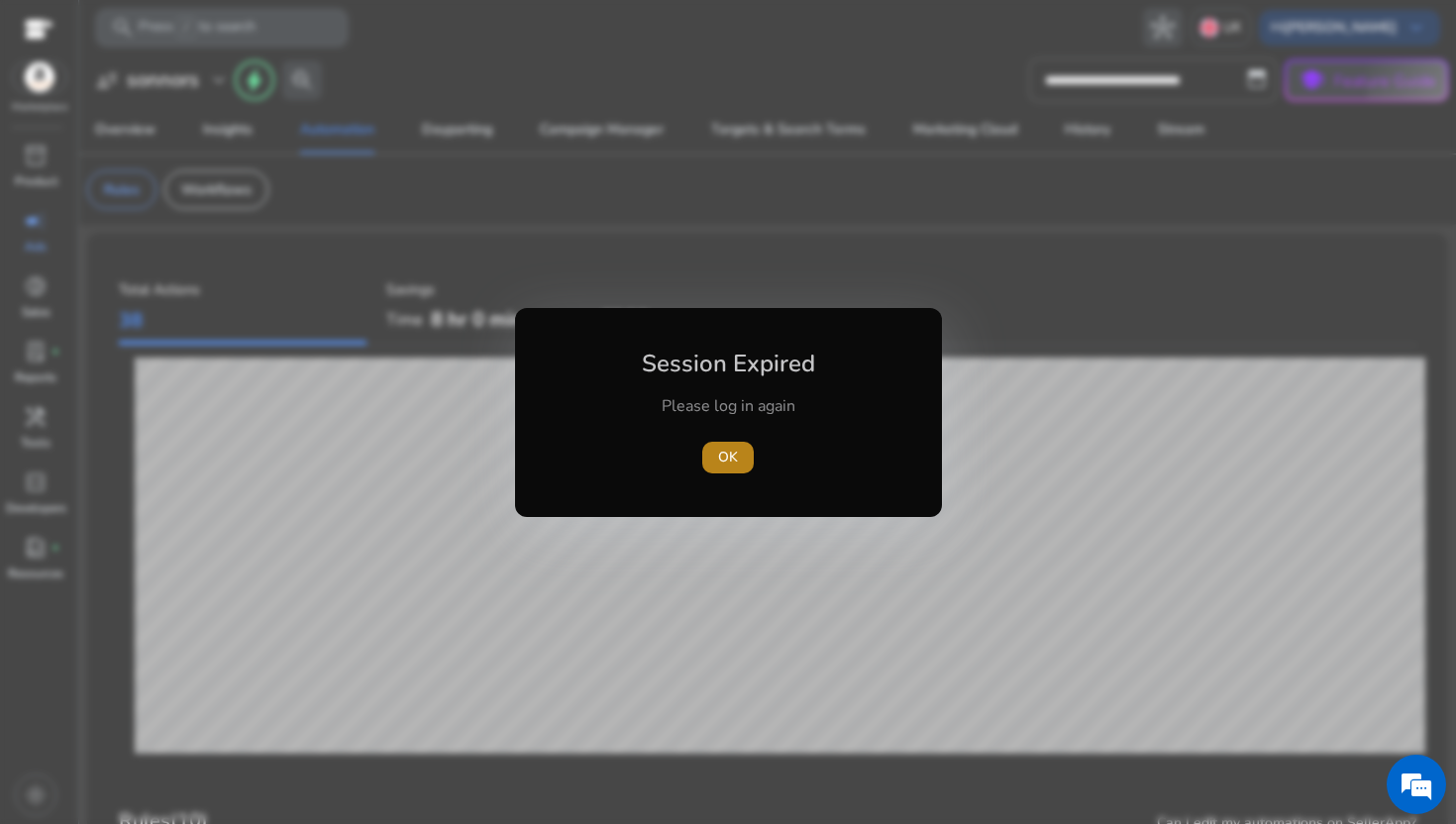 click on "OK" at bounding box center (728, 457) 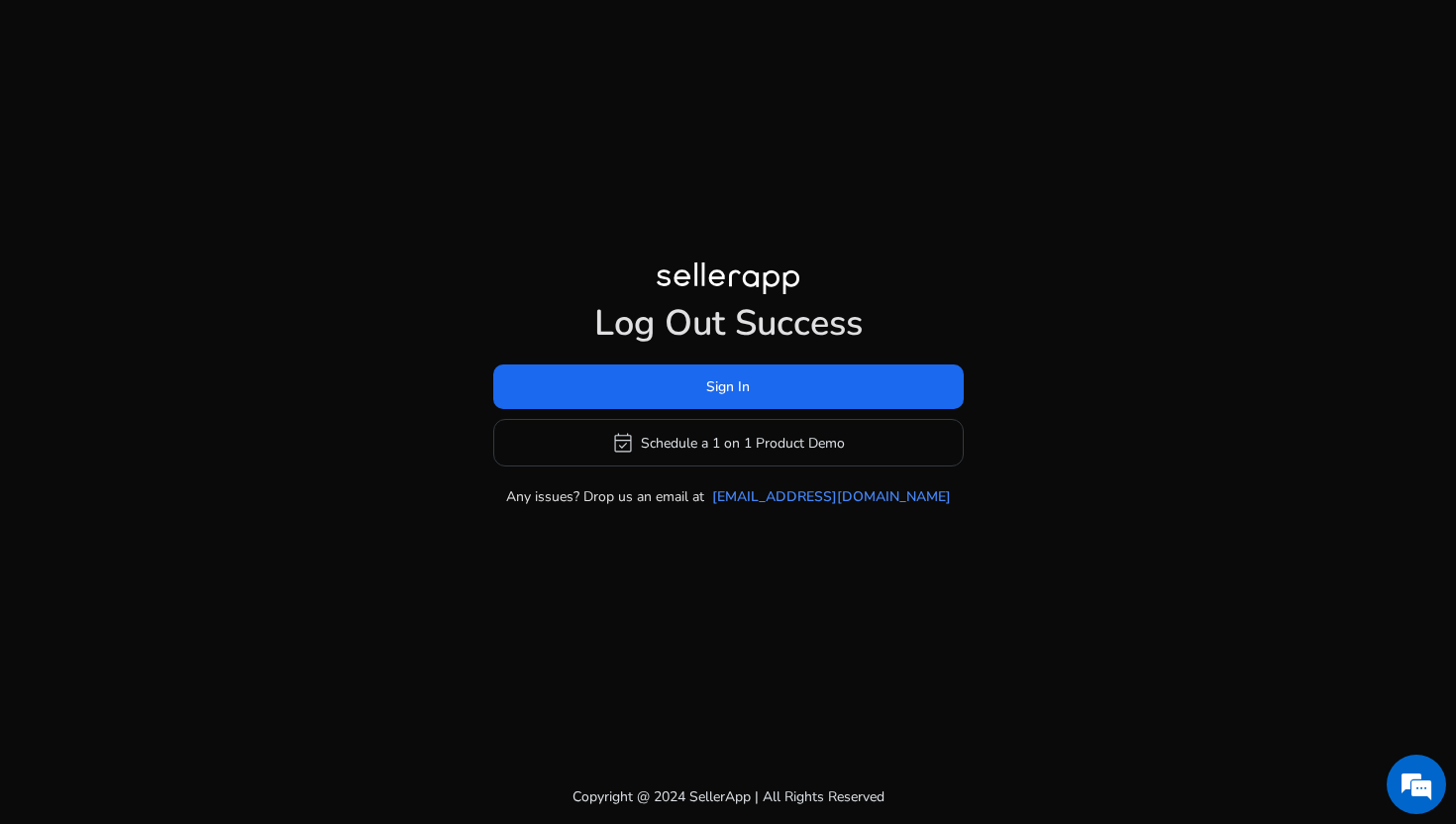 click on "Sign In   event_available   Schedule a 1 on 1 Product Demo" 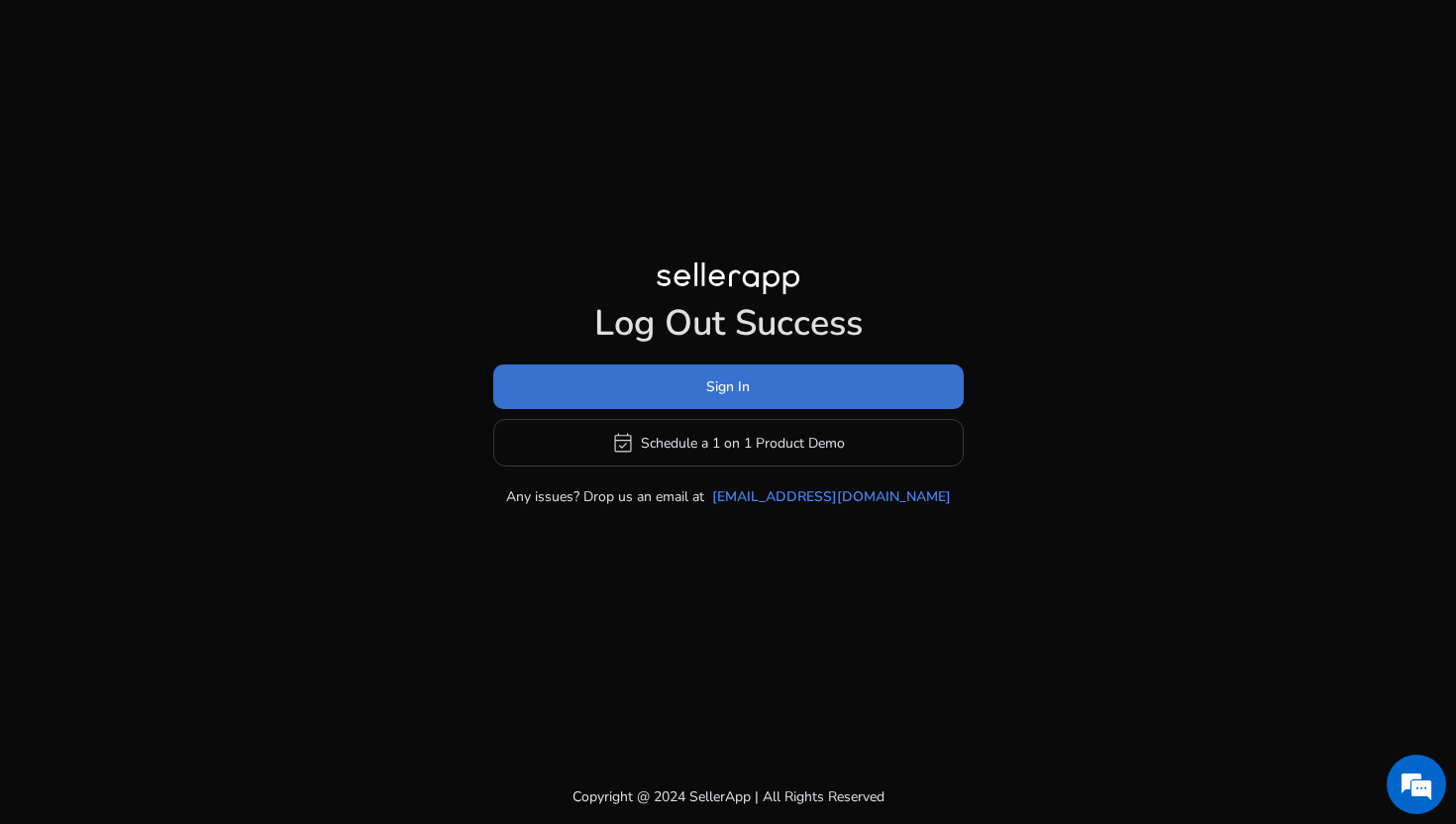 click 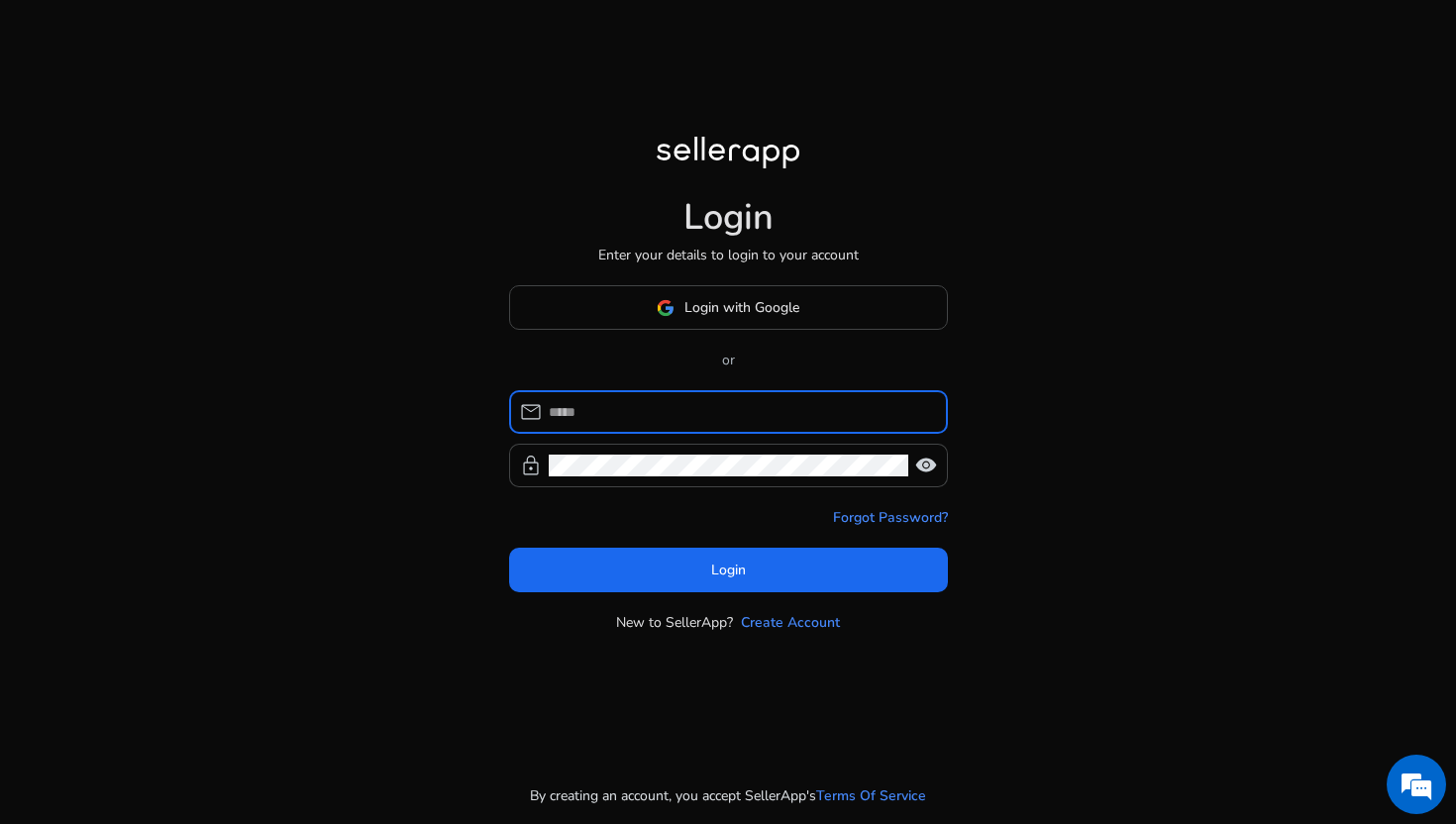 click at bounding box center [740, 412] 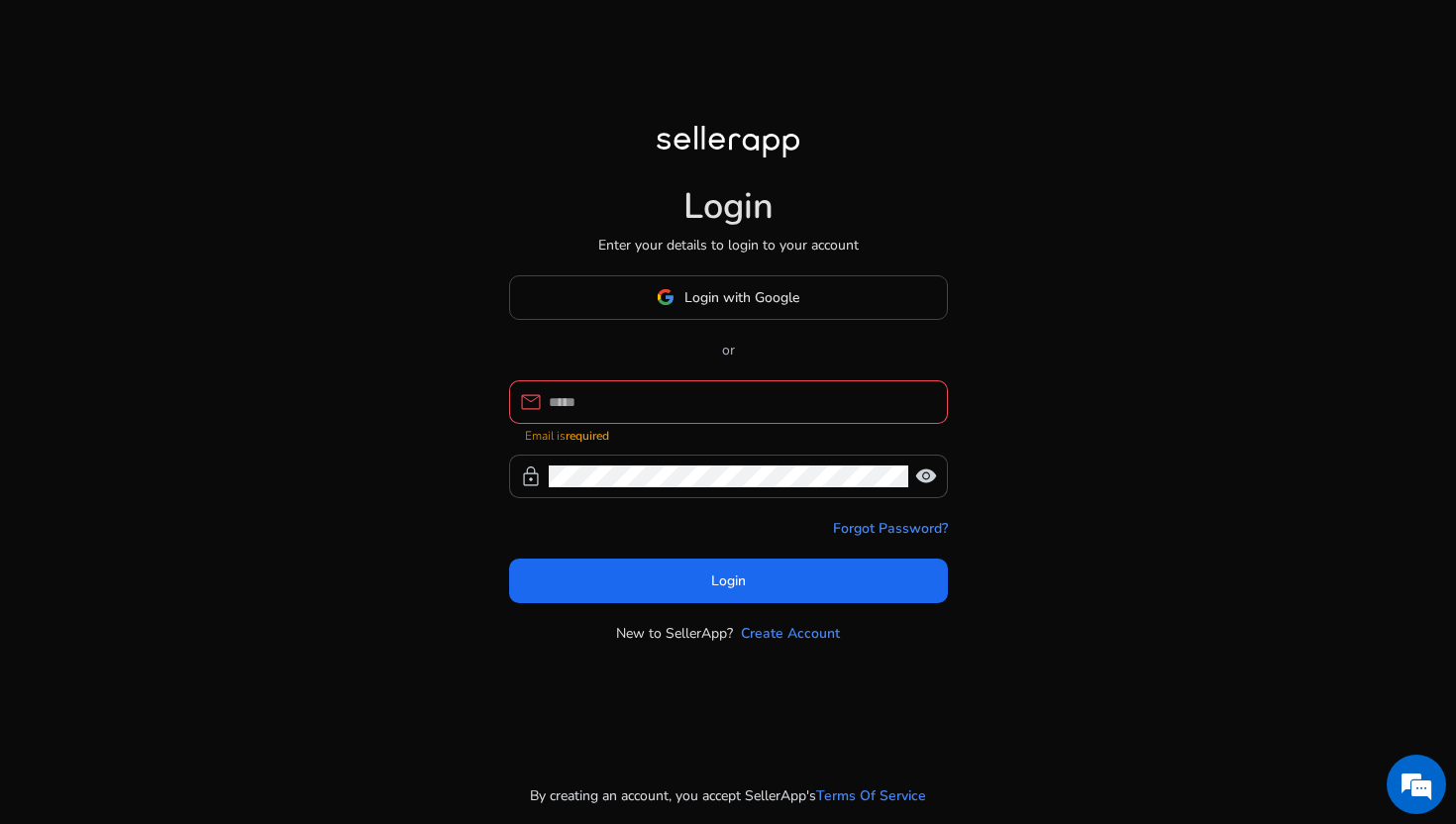 type on "**********" 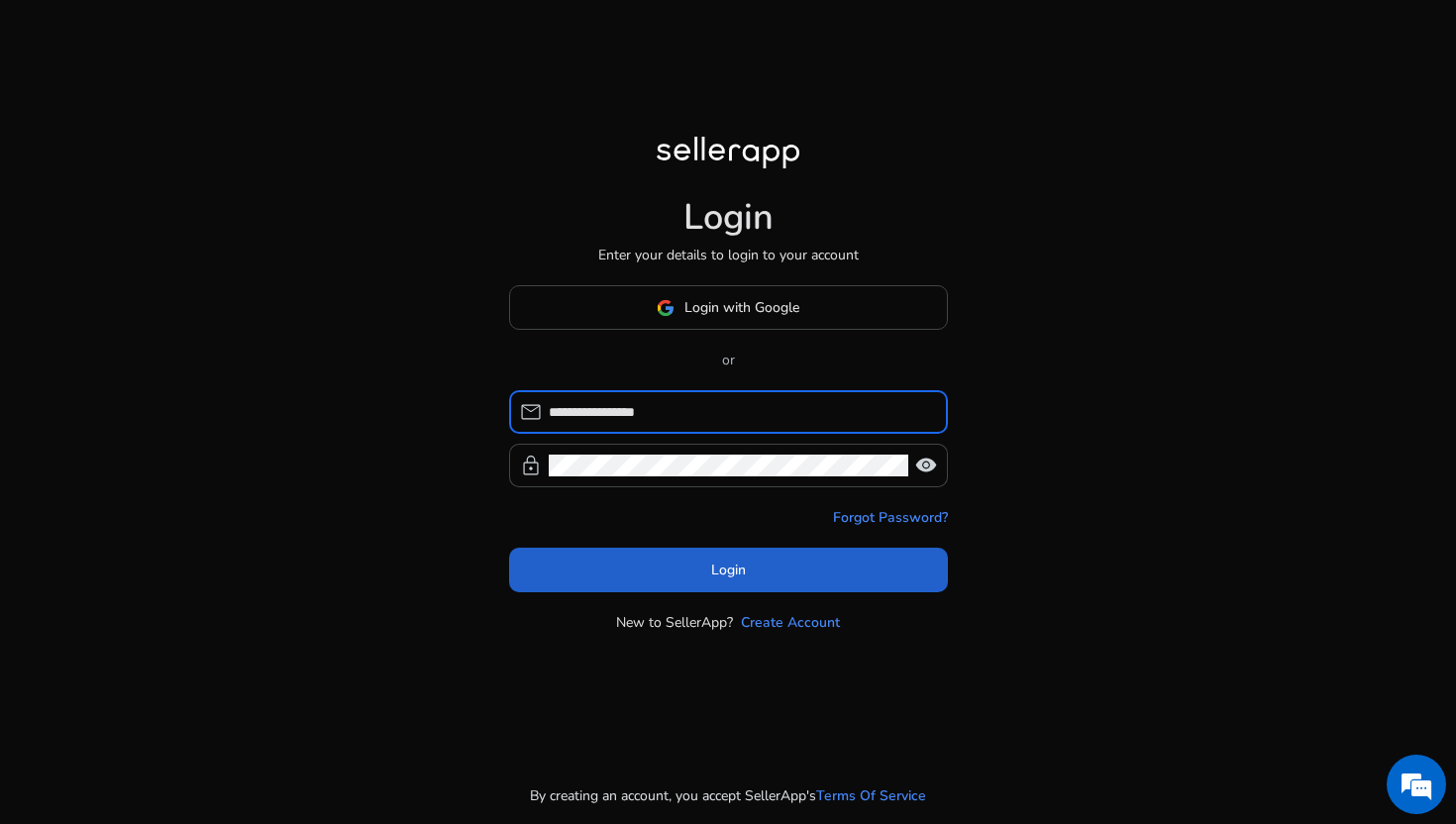 click at bounding box center (728, 570) 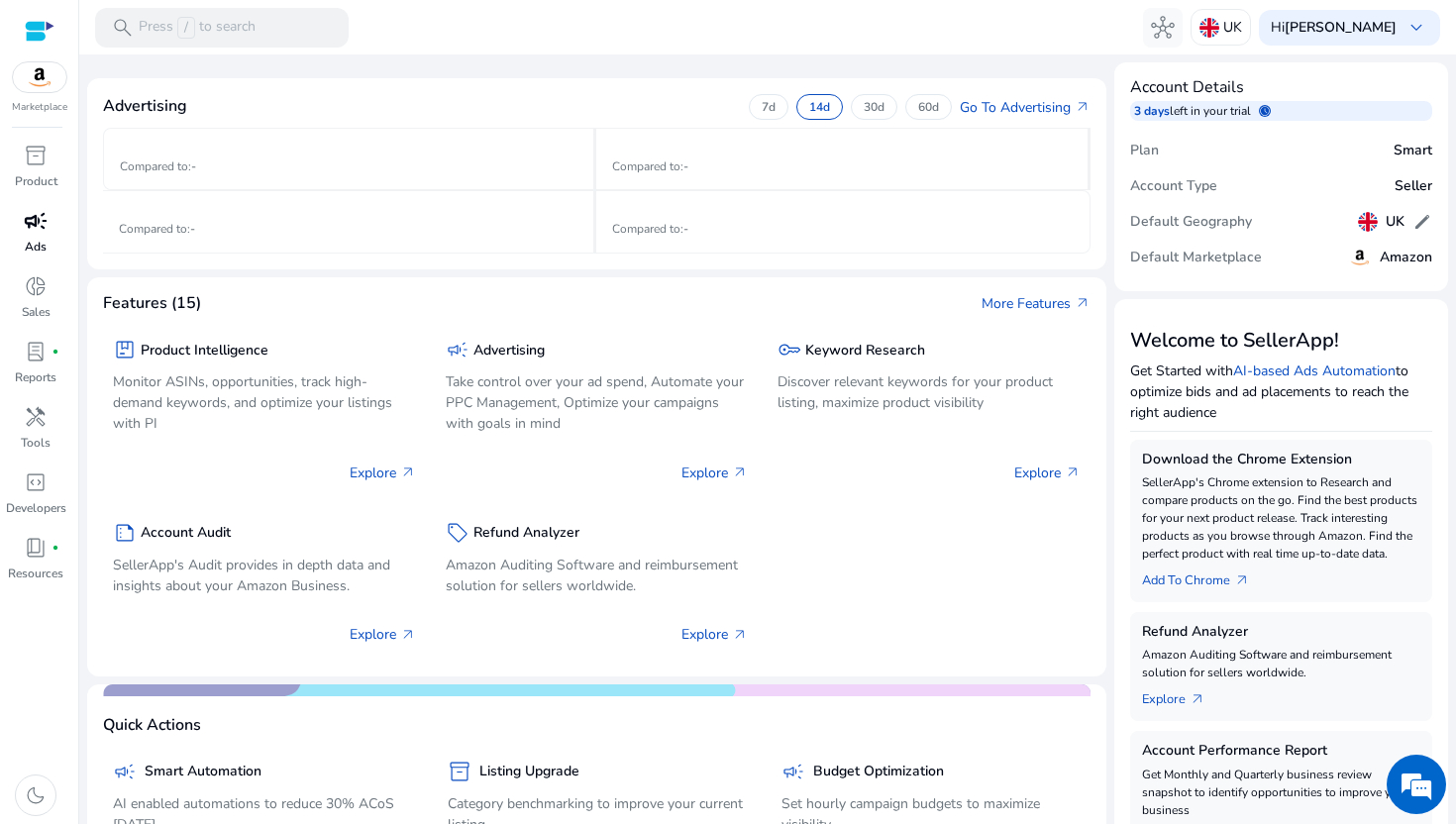 click on "campaign" at bounding box center (36, 221) 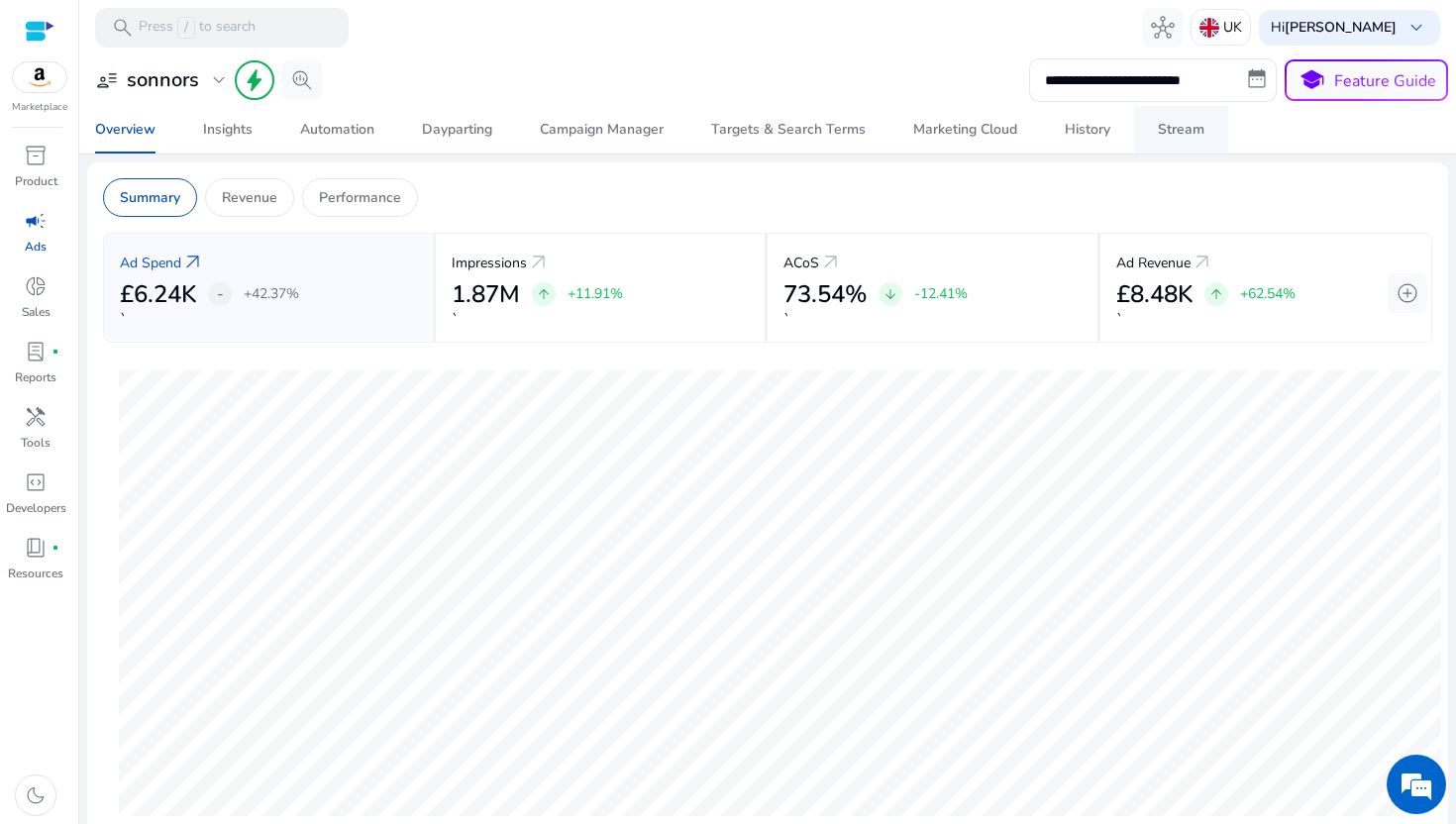 click on "Stream" at bounding box center (1181, 130) 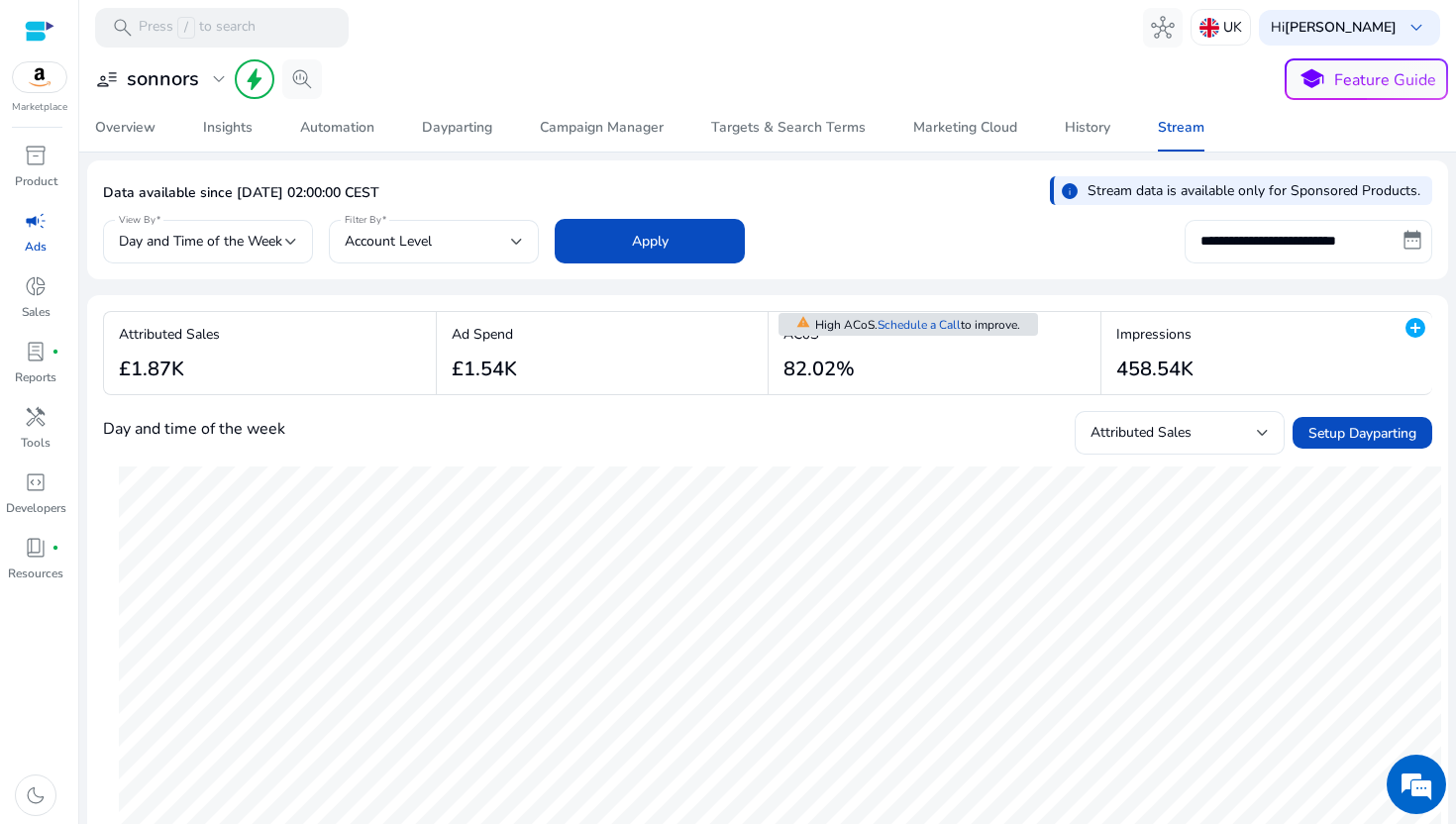 click on "**********" at bounding box center [1308, 242] 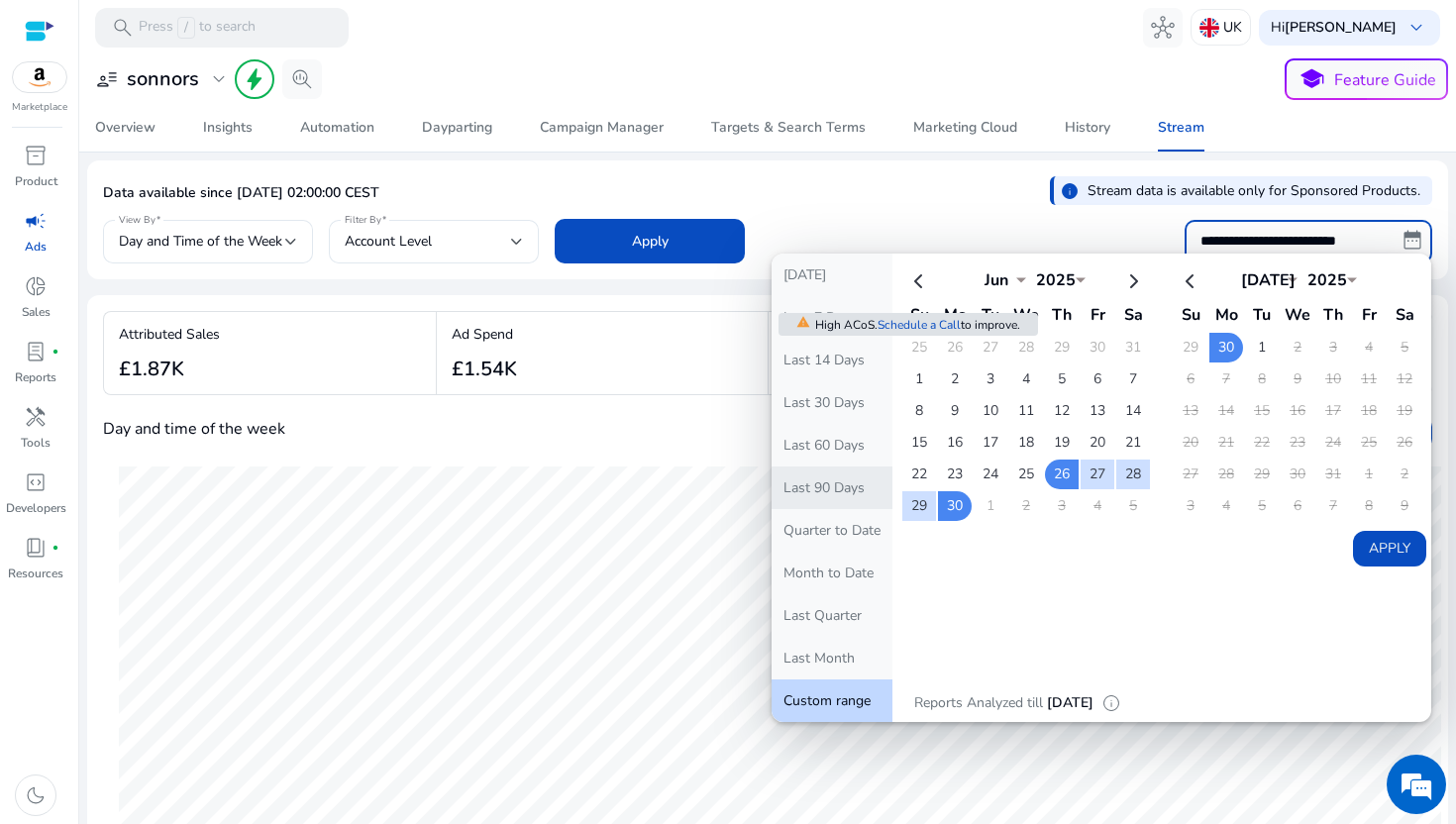 click on "Last 90 Days" 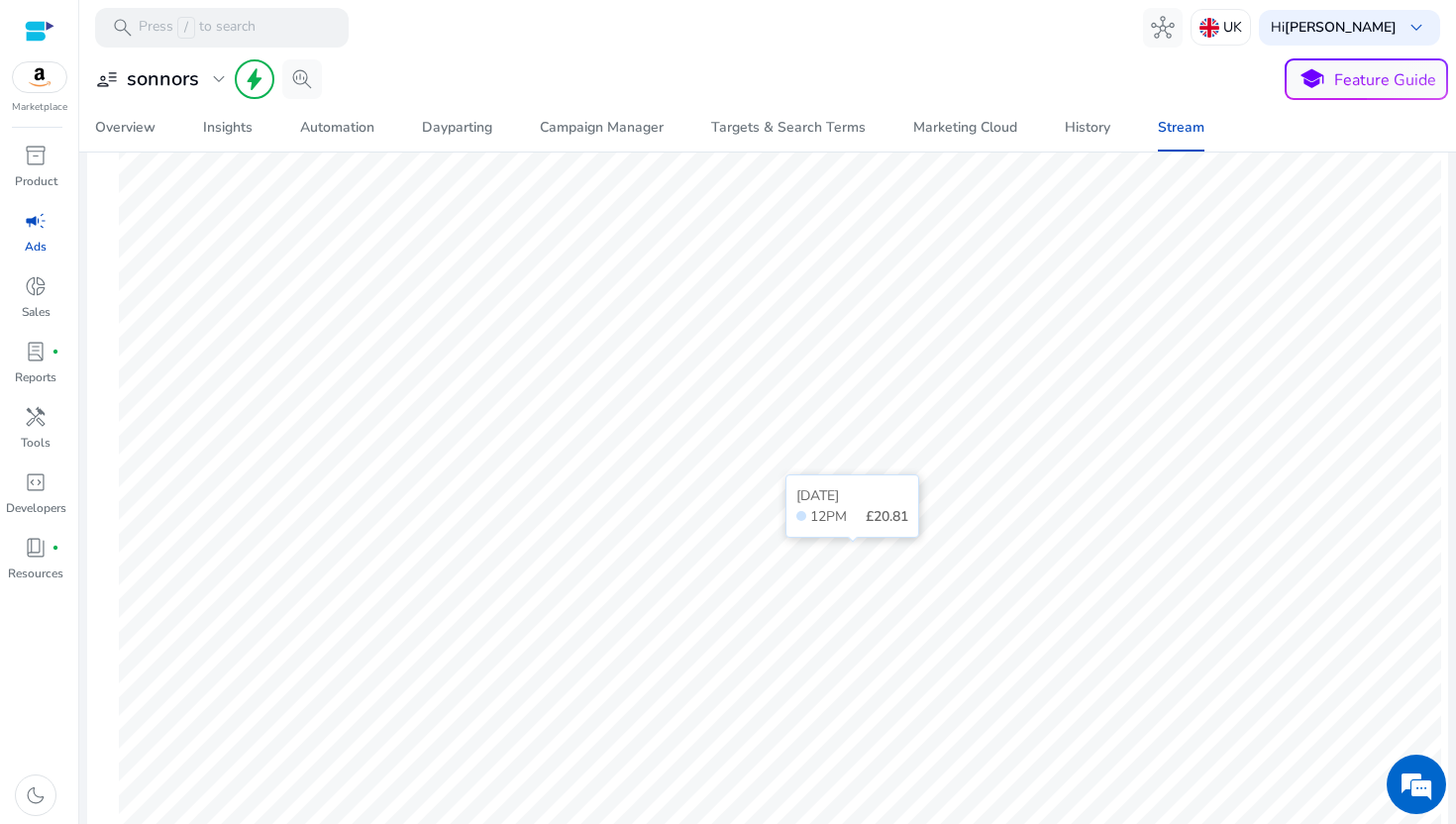 scroll, scrollTop: 268, scrollLeft: 0, axis: vertical 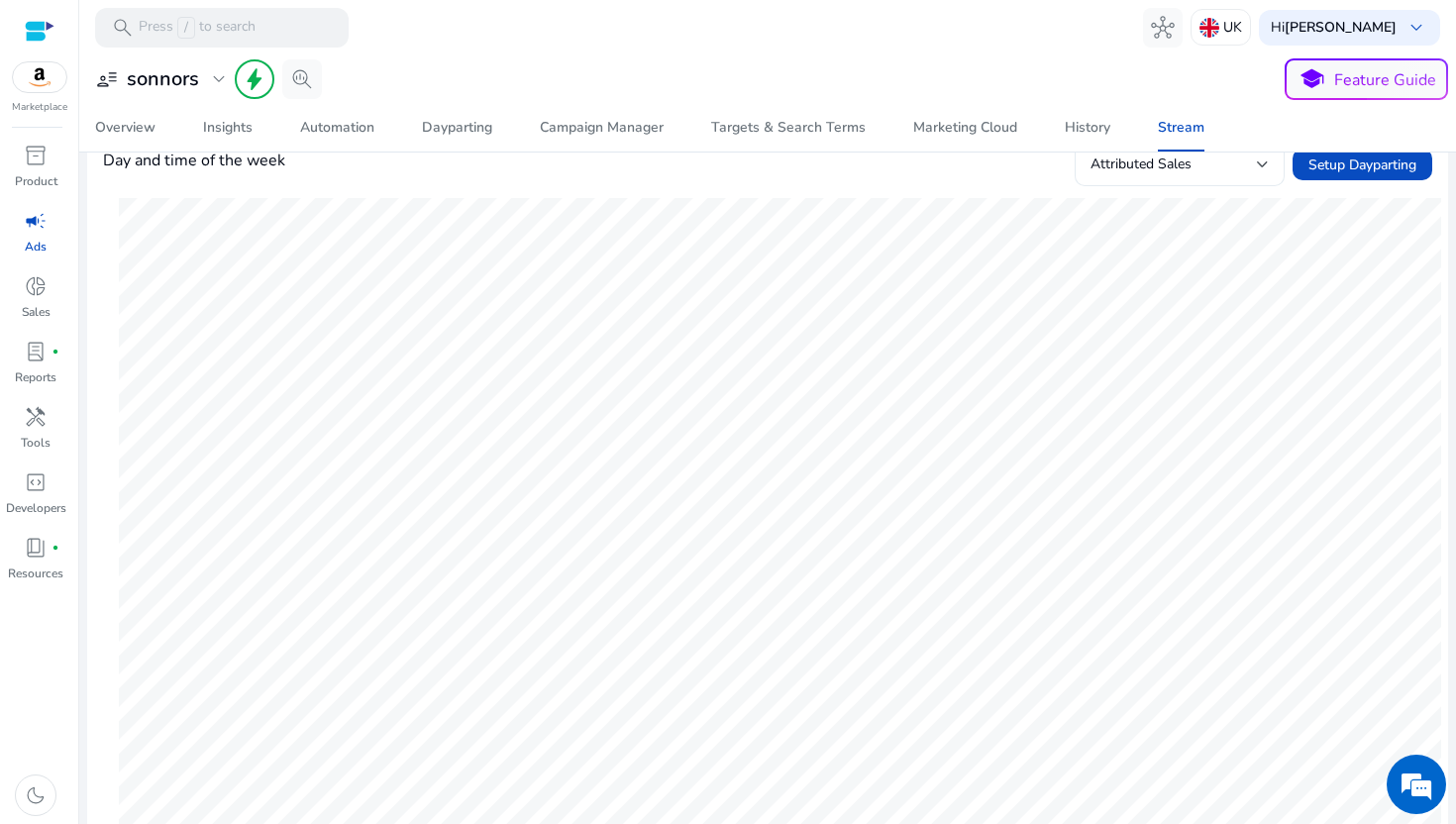 click on "Attributed Sales" at bounding box center [1141, 163] 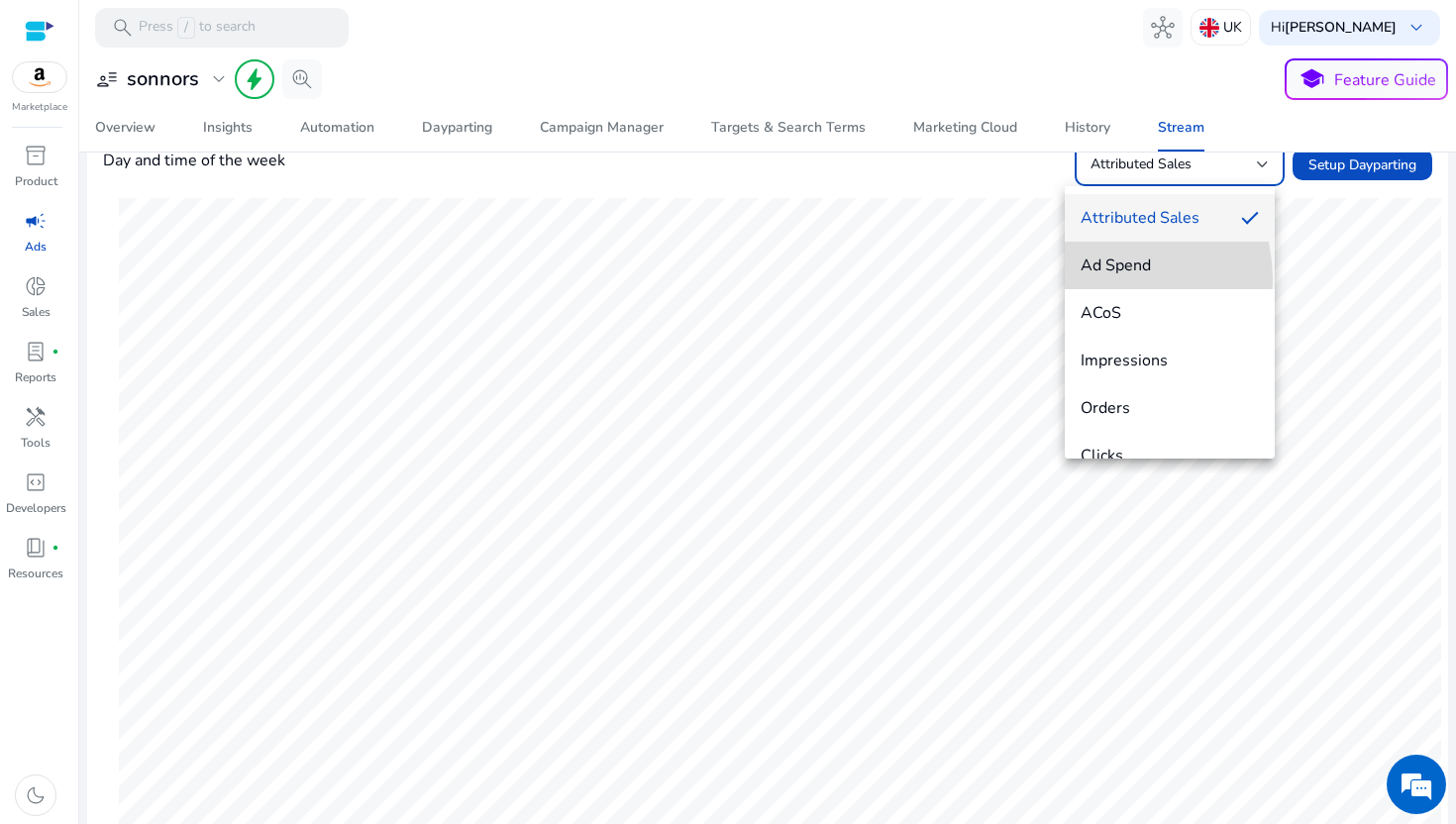 click on "Ad Spend" at bounding box center [1170, 265] 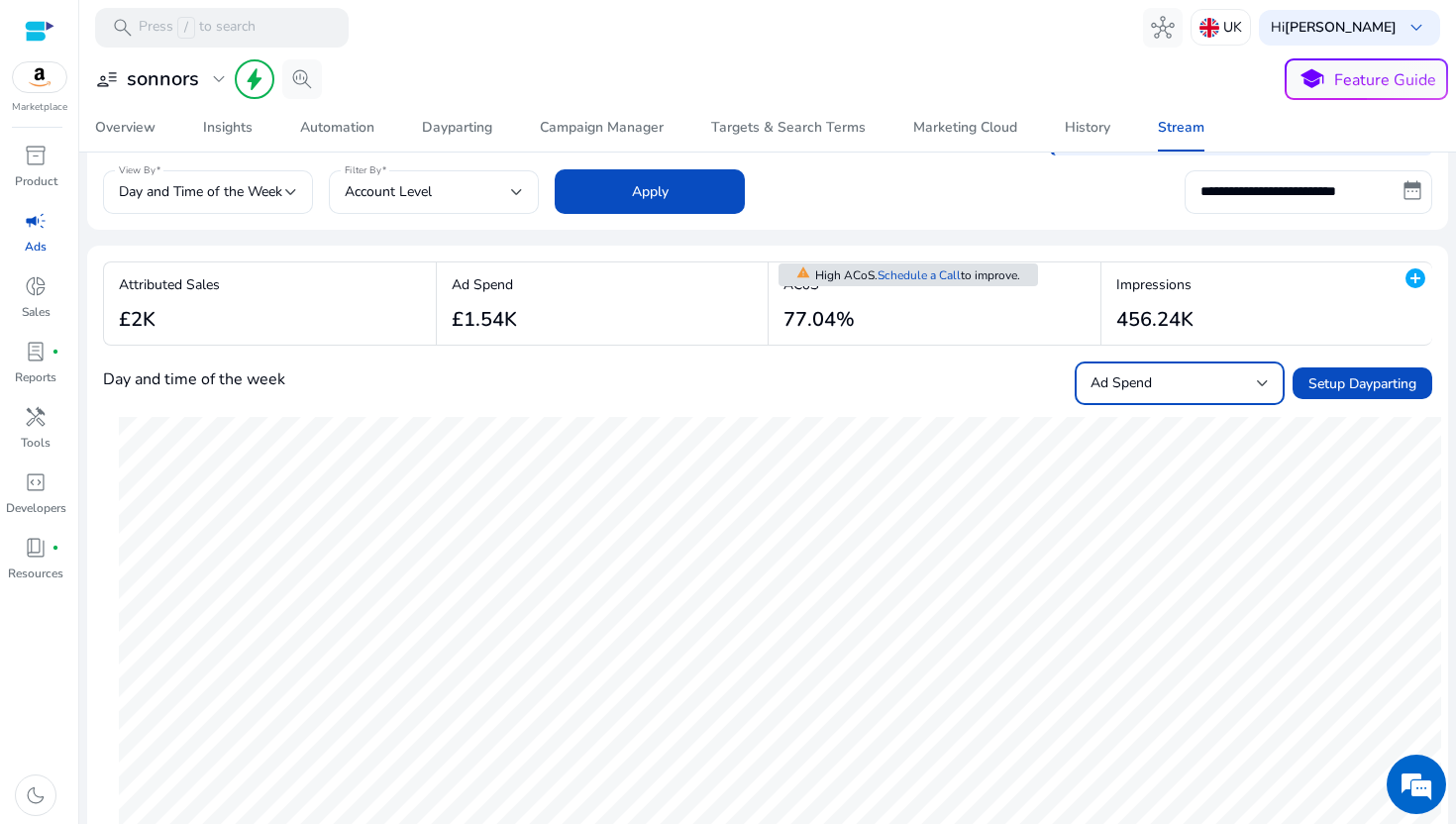 scroll, scrollTop: 0, scrollLeft: 0, axis: both 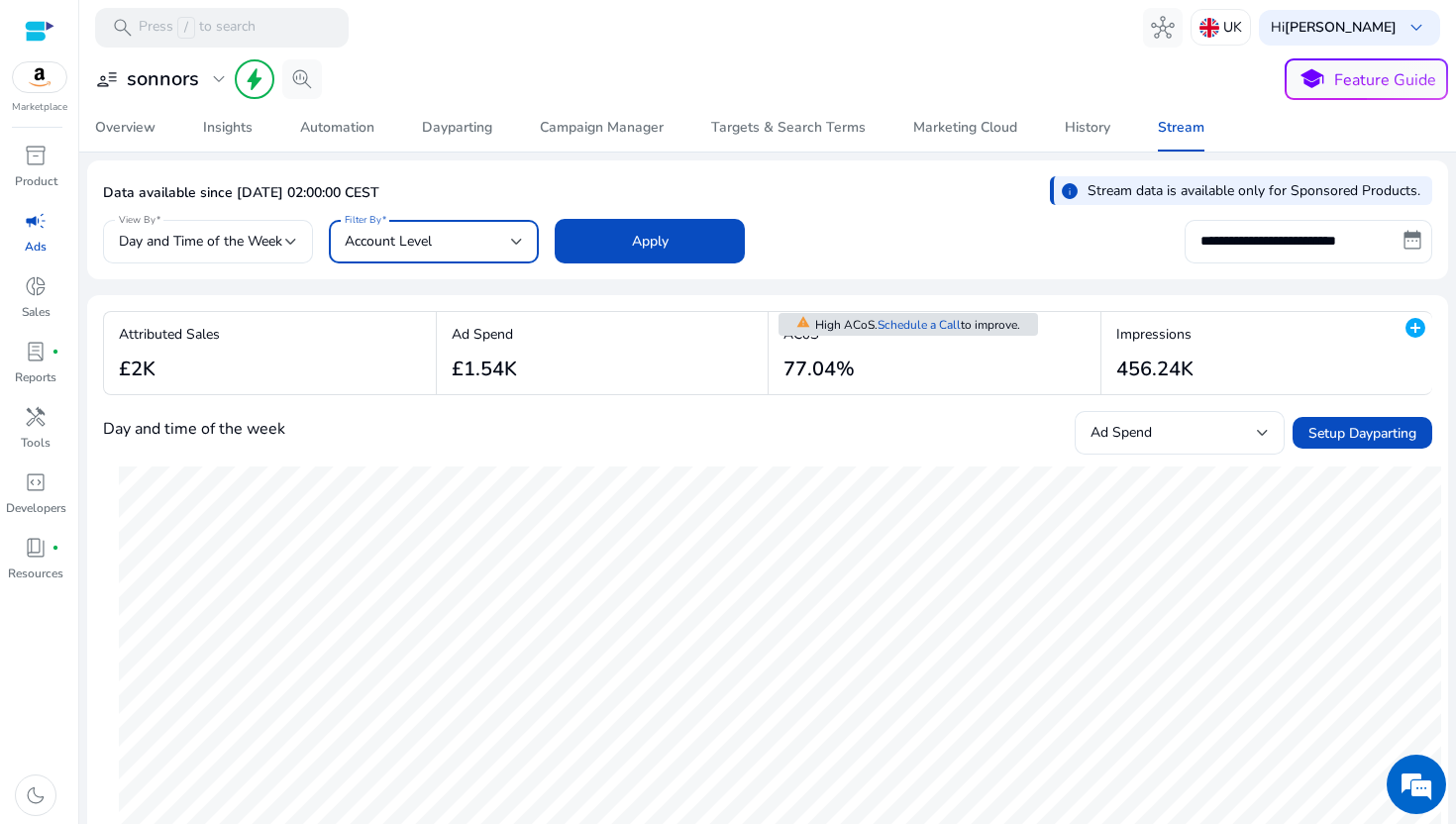 click on "Account Level" at bounding box center [388, 241] 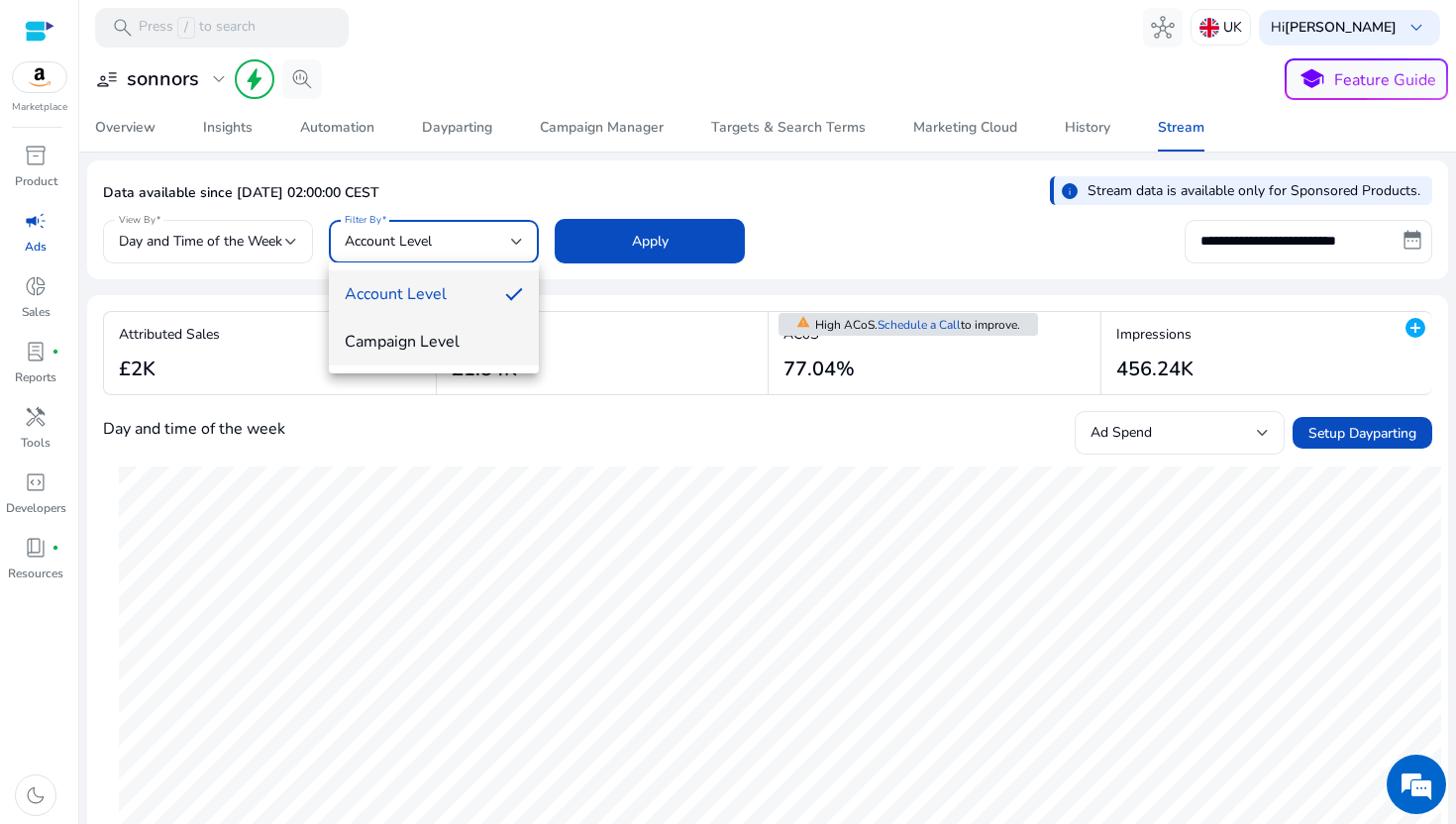 click on "Campaign Level" at bounding box center (434, 342) 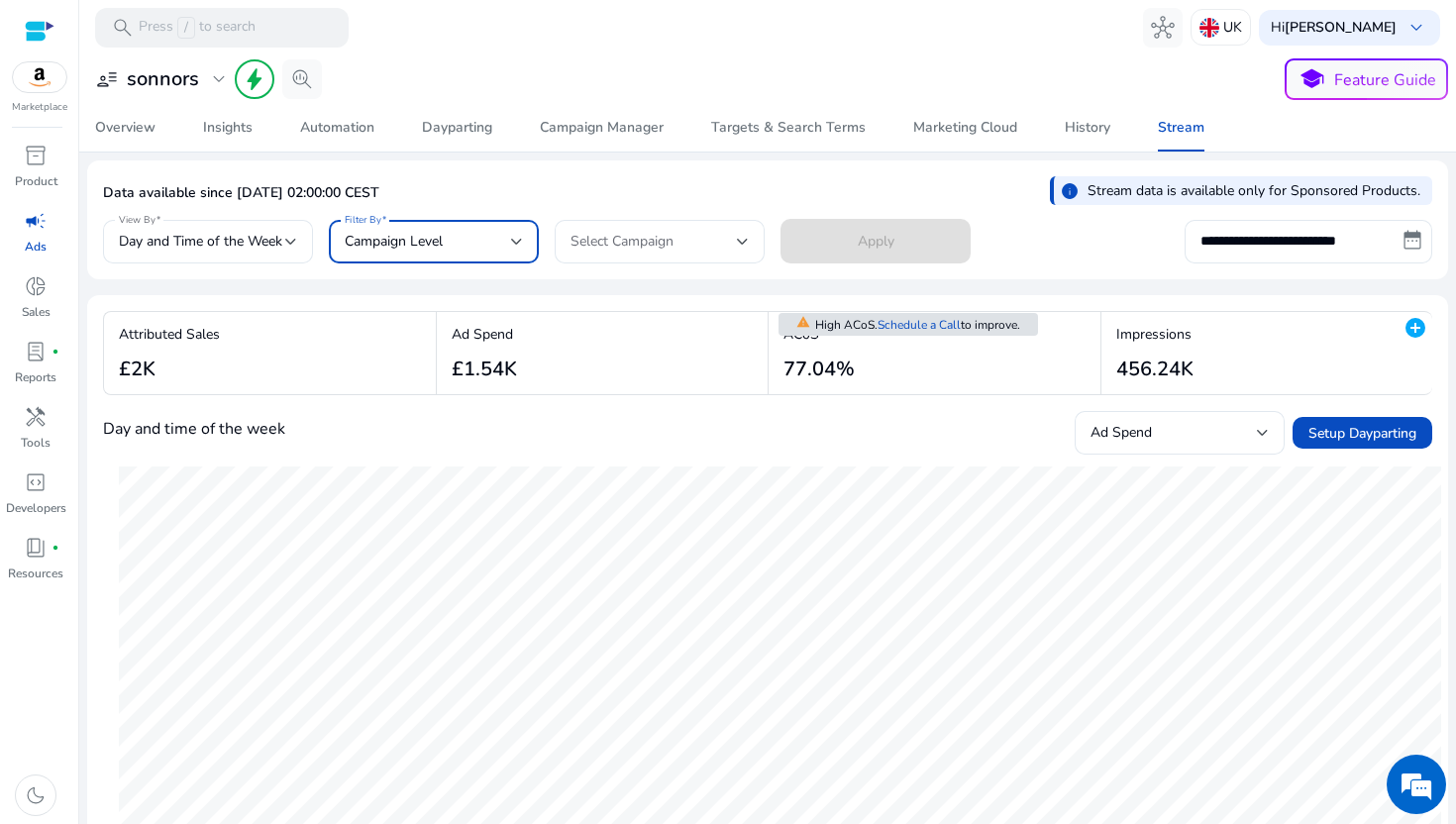 click on "Data available since [DATE] 02:00:00 CEST   info  Stream data is available only for Sponsored Products." 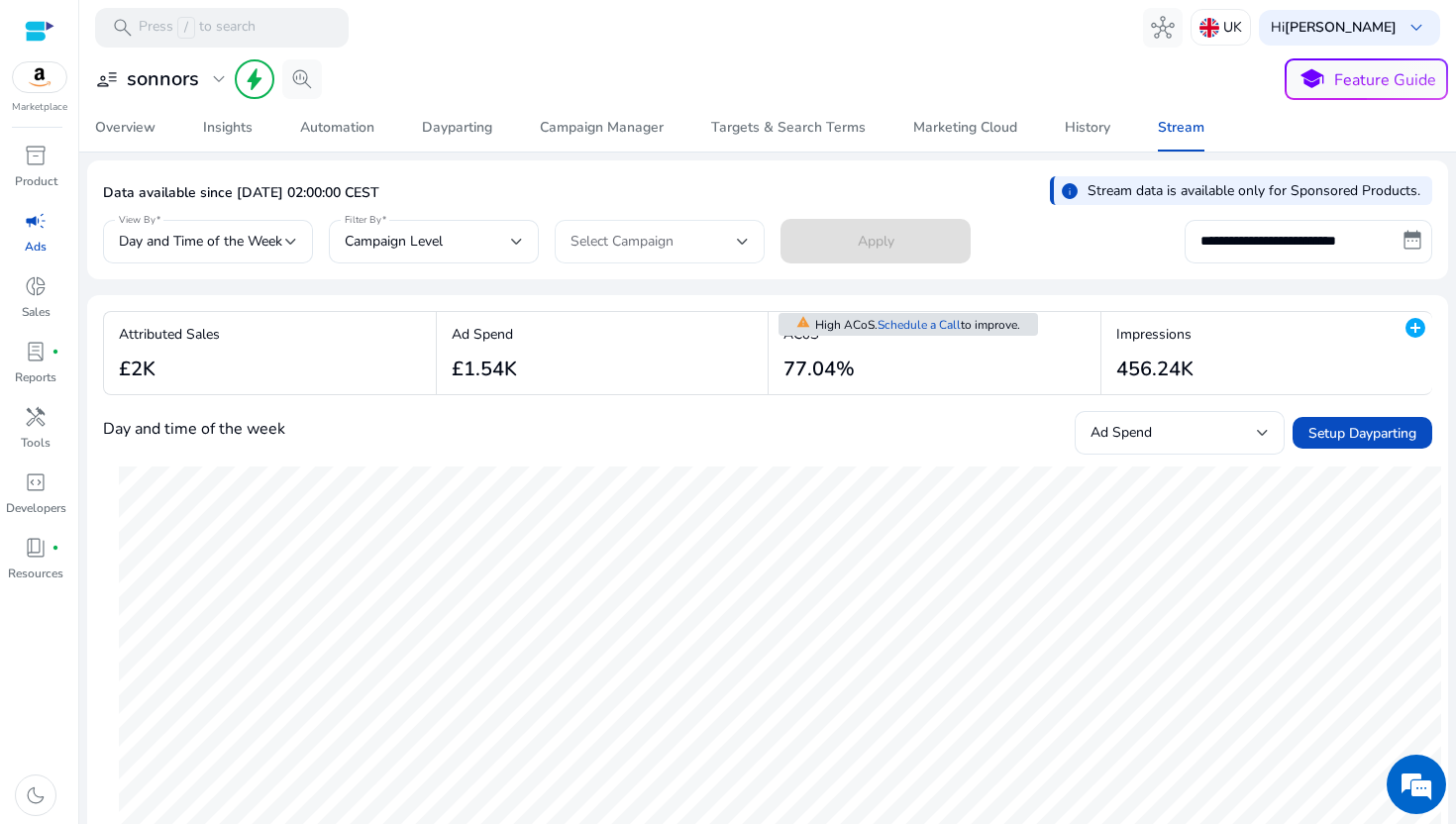 click on "Select Campaign" at bounding box center (654, 242) 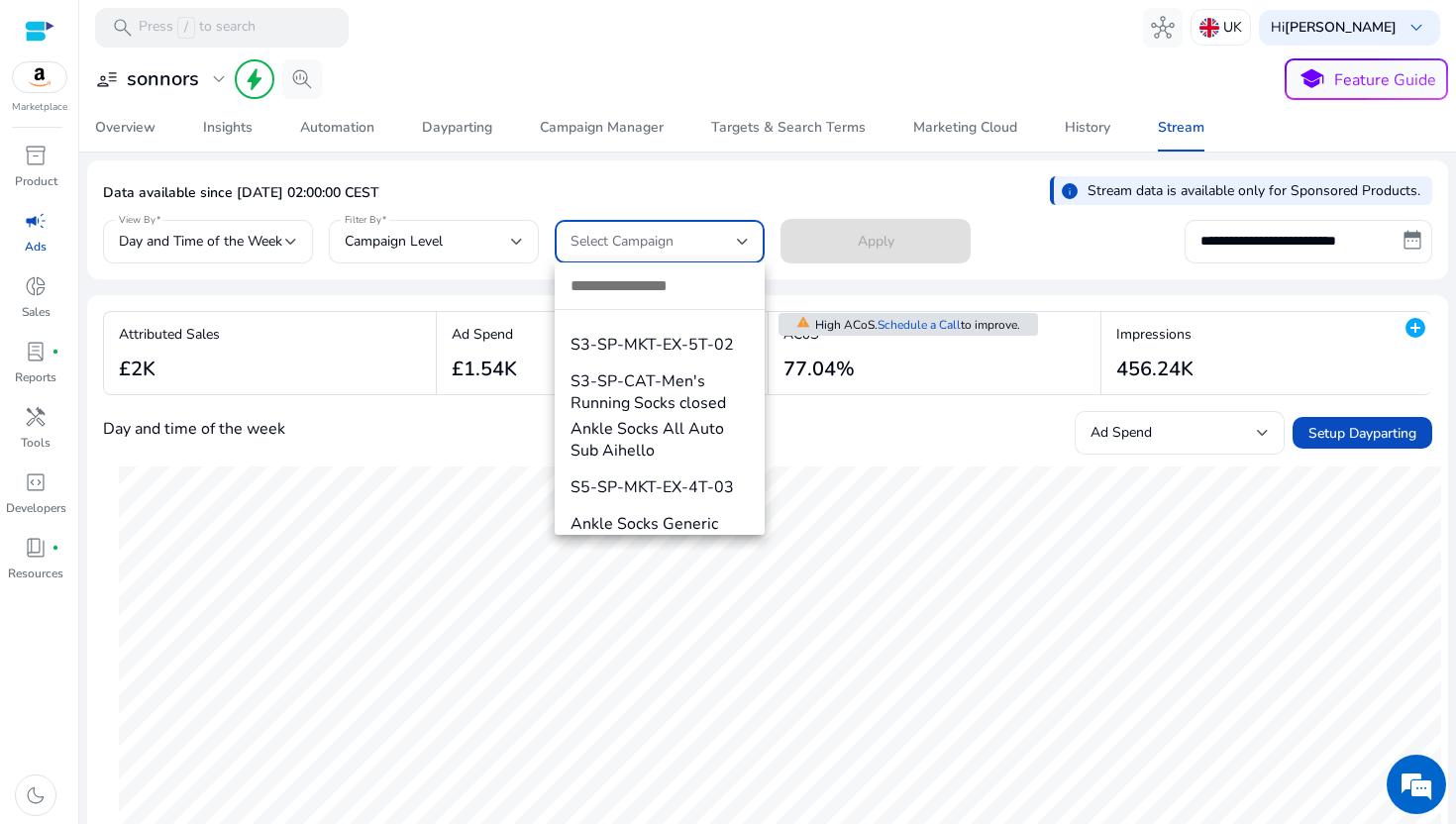 scroll, scrollTop: 5222, scrollLeft: 0, axis: vertical 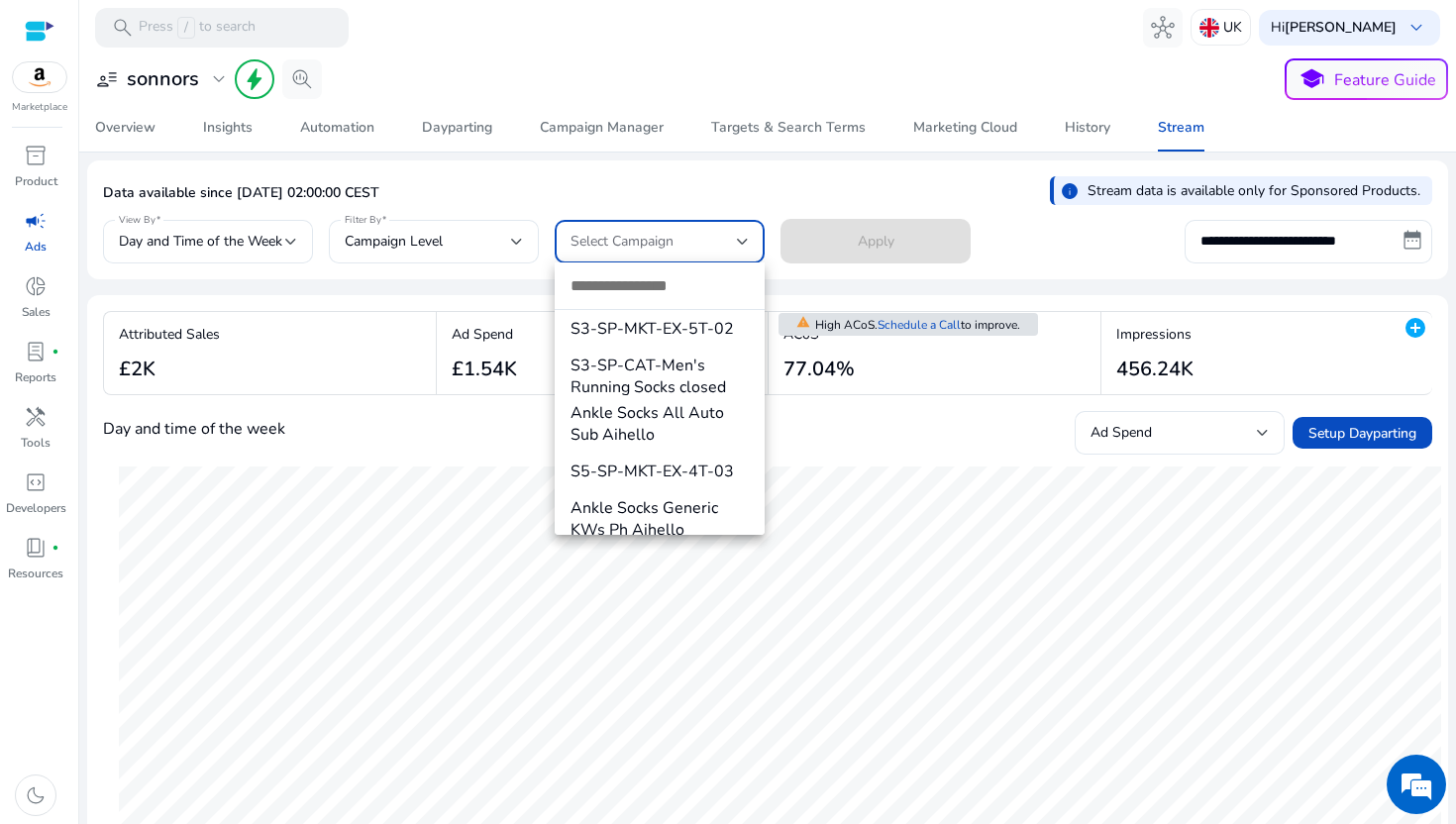 click at bounding box center (728, 412) 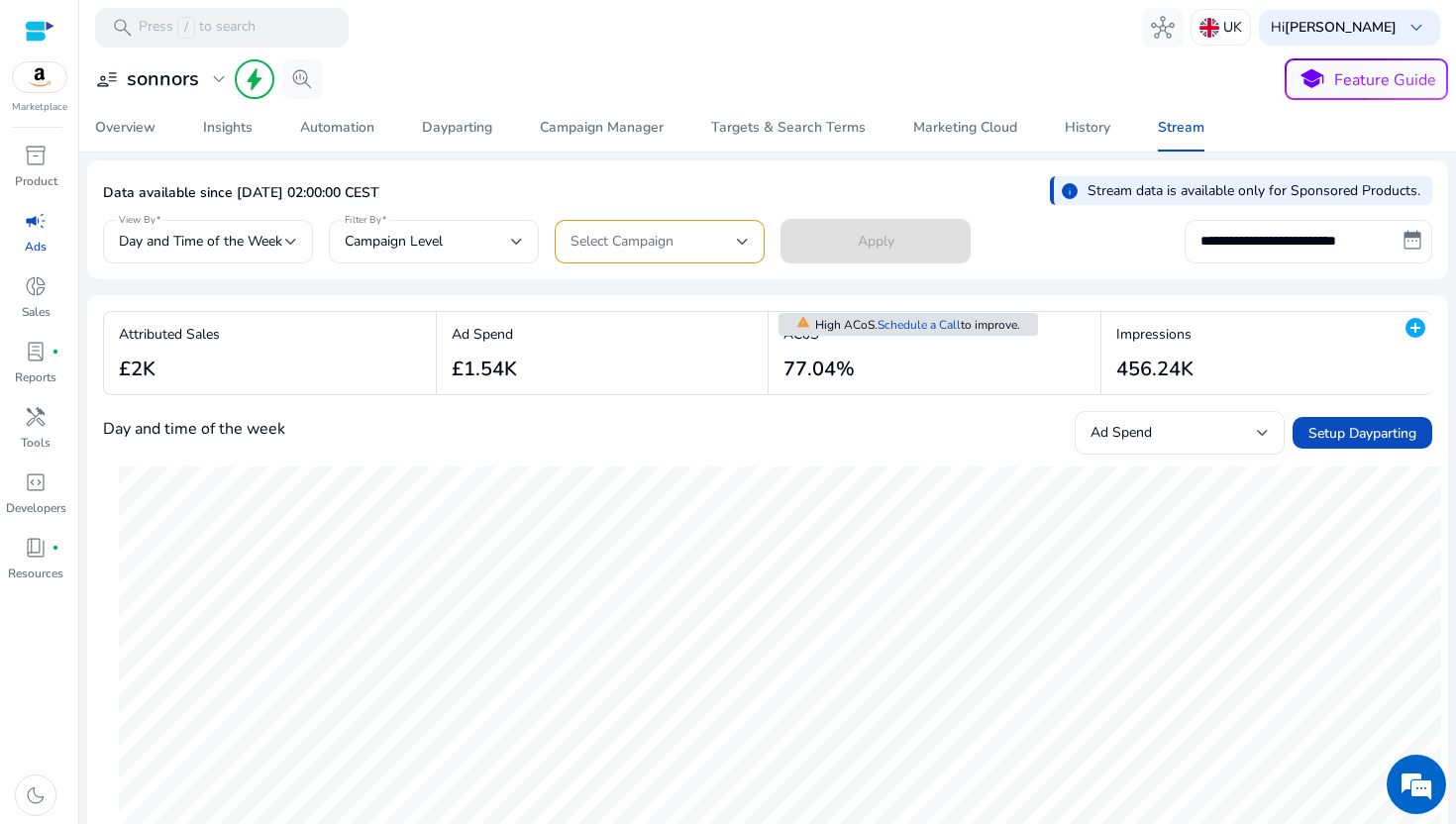 click on "Select Campaign" at bounding box center [622, 241] 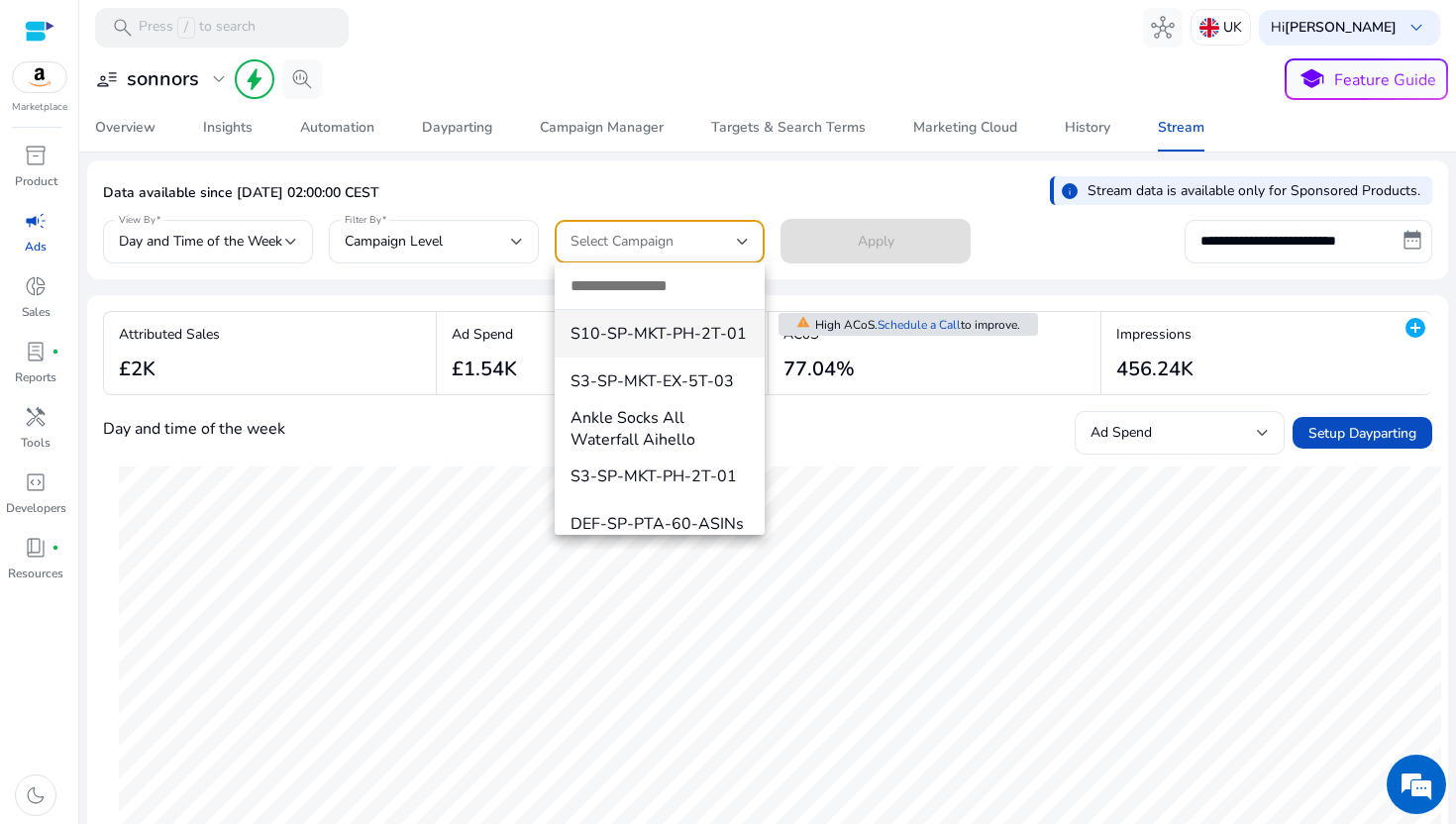 click at bounding box center (660, 285) 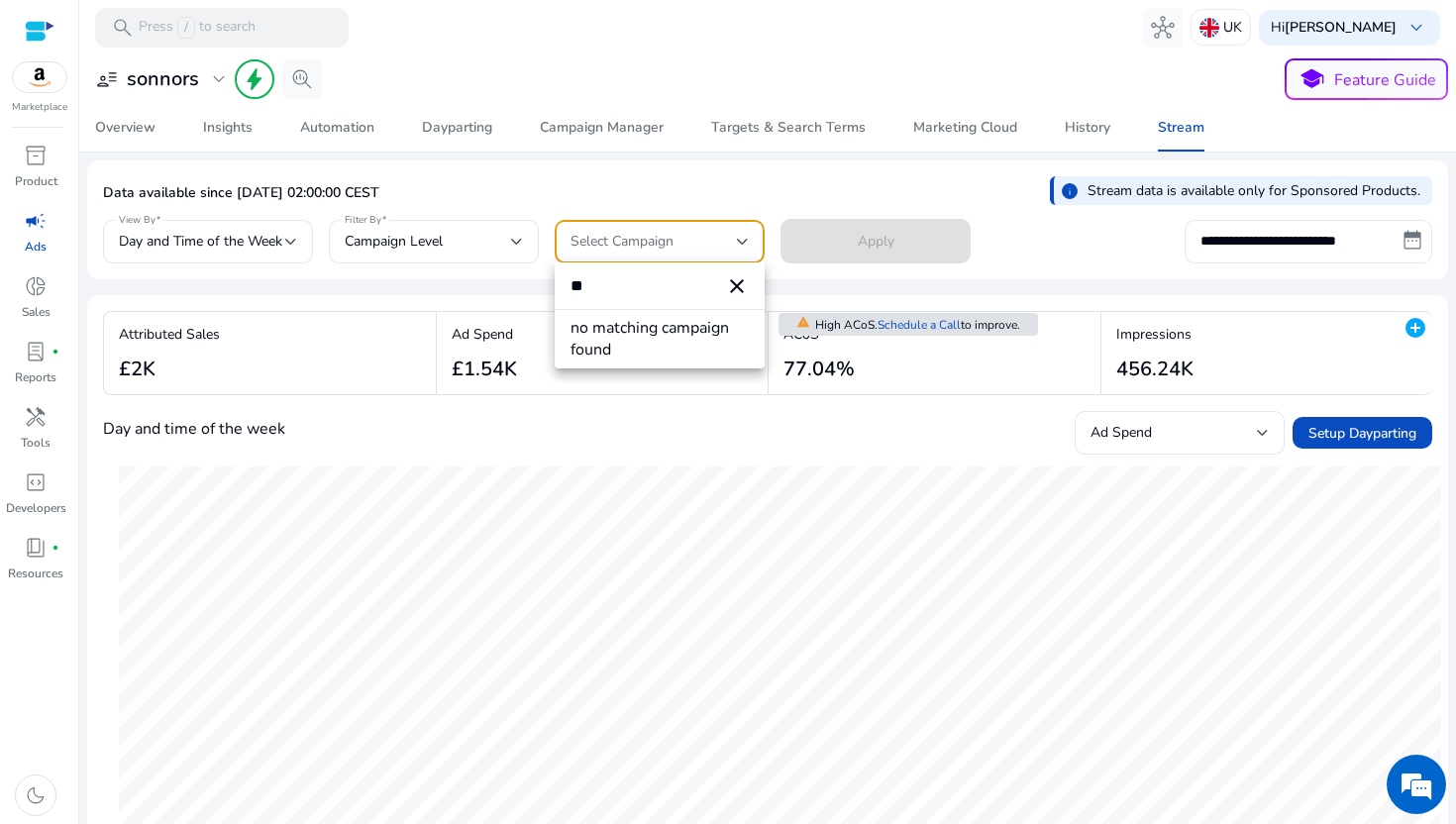 type on "*" 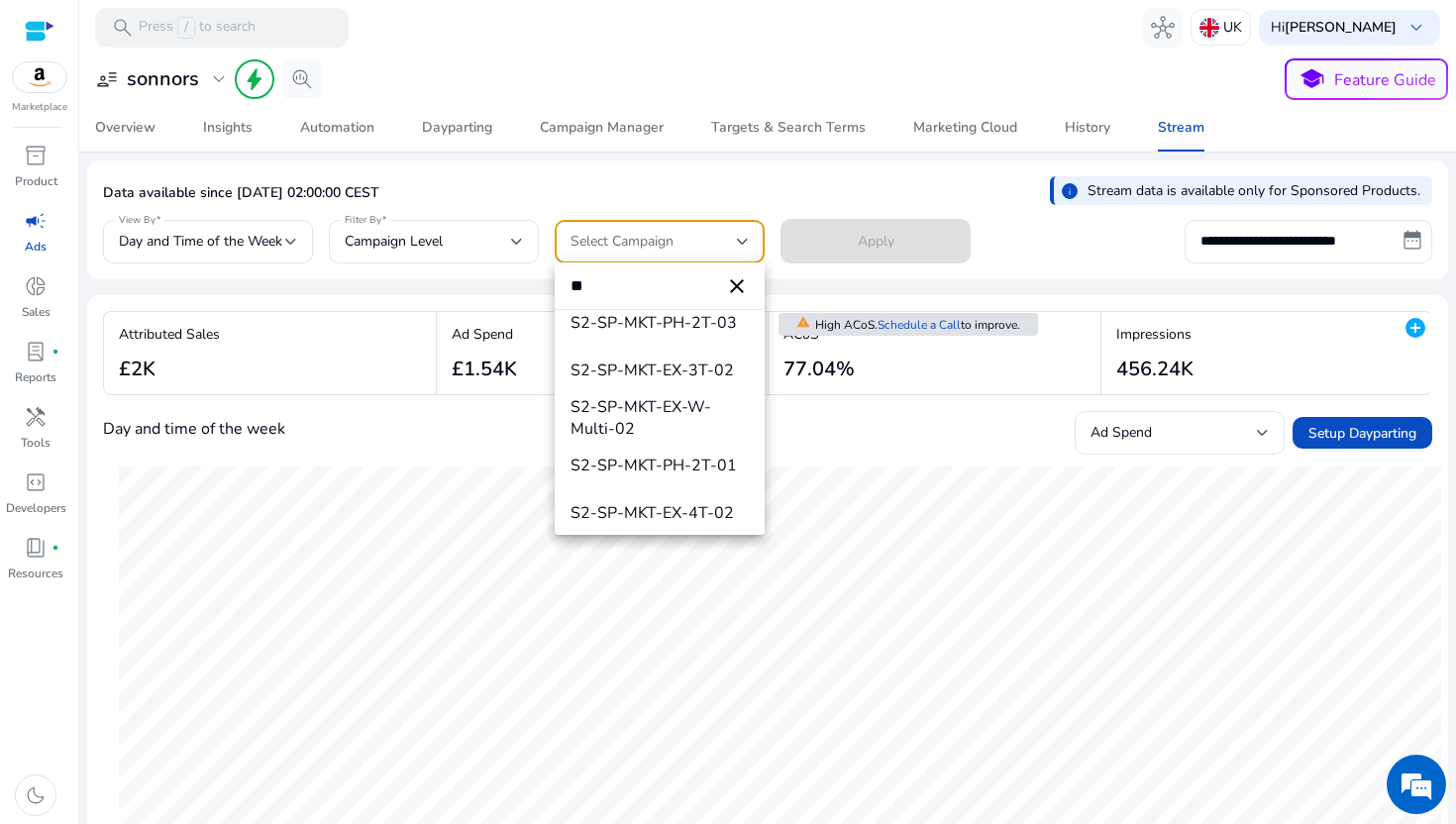 scroll, scrollTop: 639, scrollLeft: 0, axis: vertical 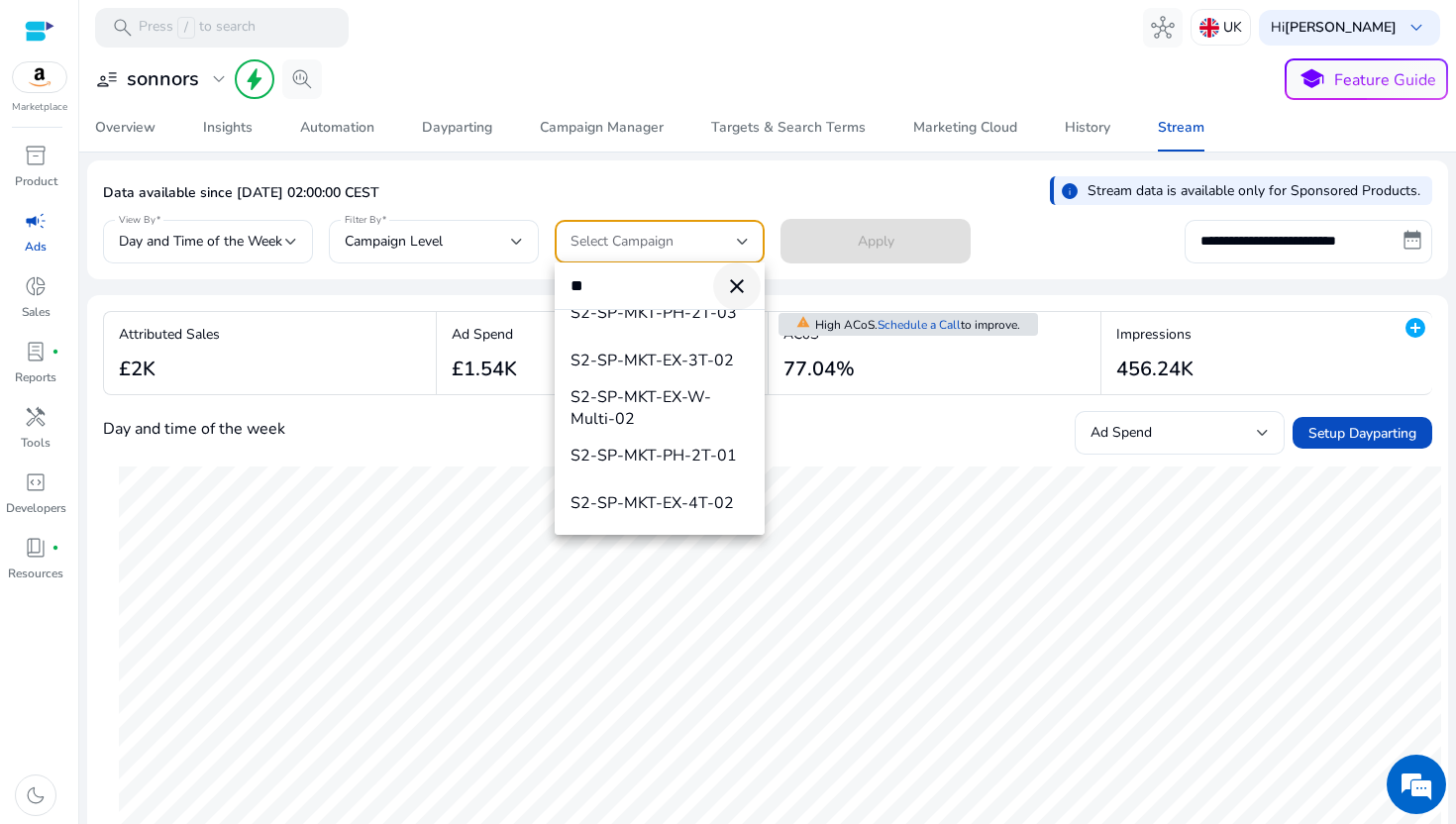 type on "**" 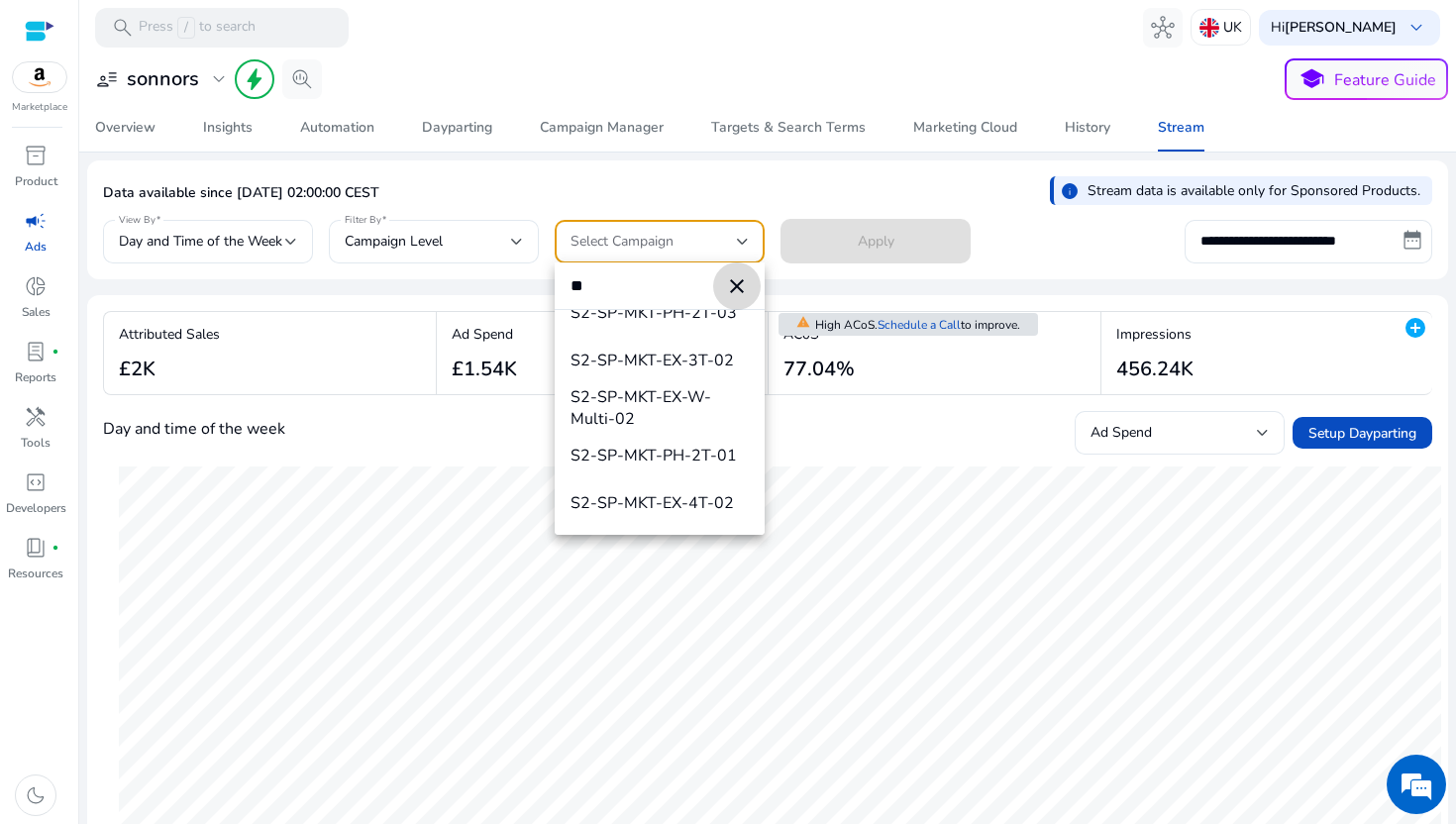 click on "close" at bounding box center (737, 286) 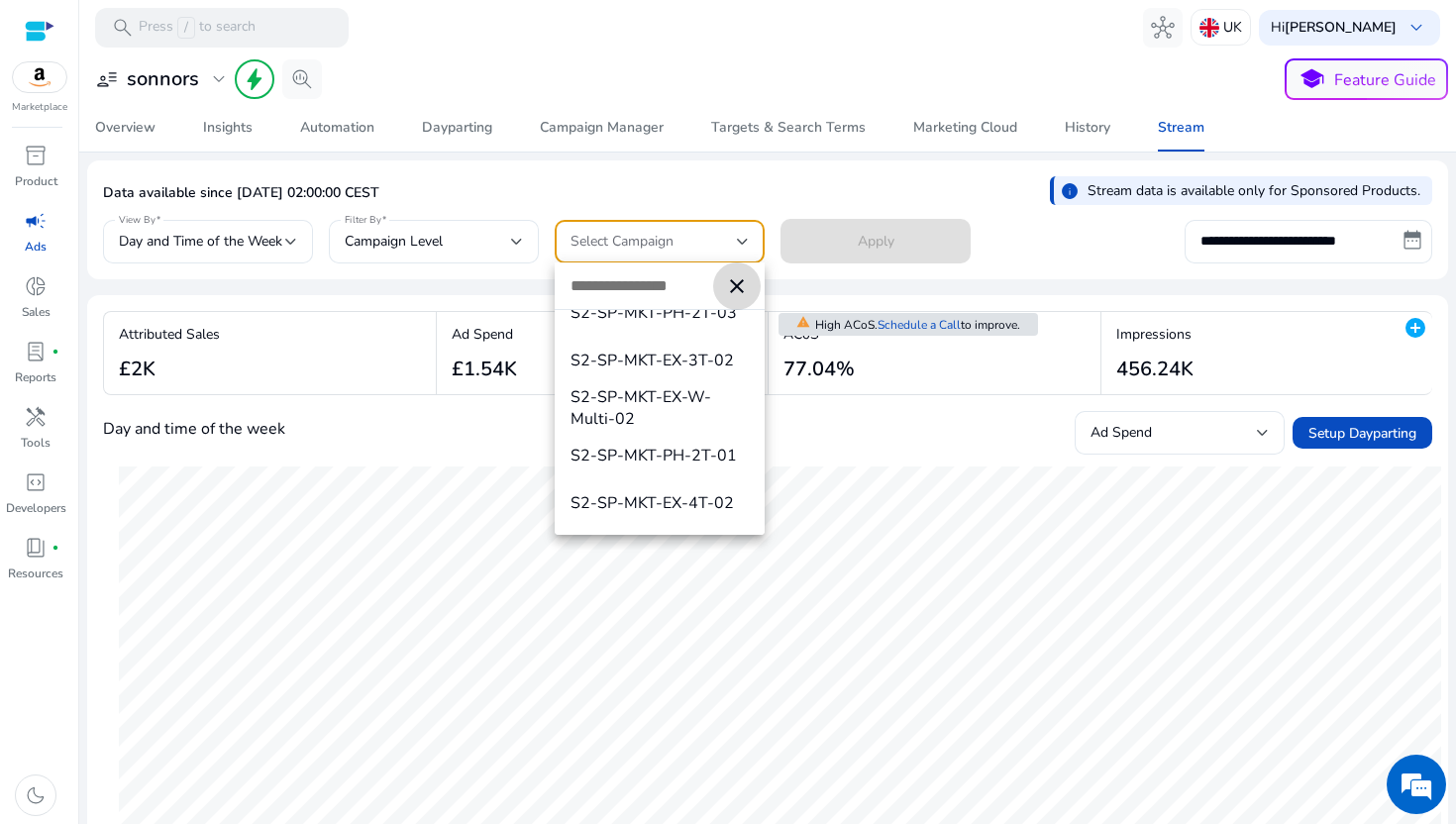 scroll, scrollTop: 48, scrollLeft: 0, axis: vertical 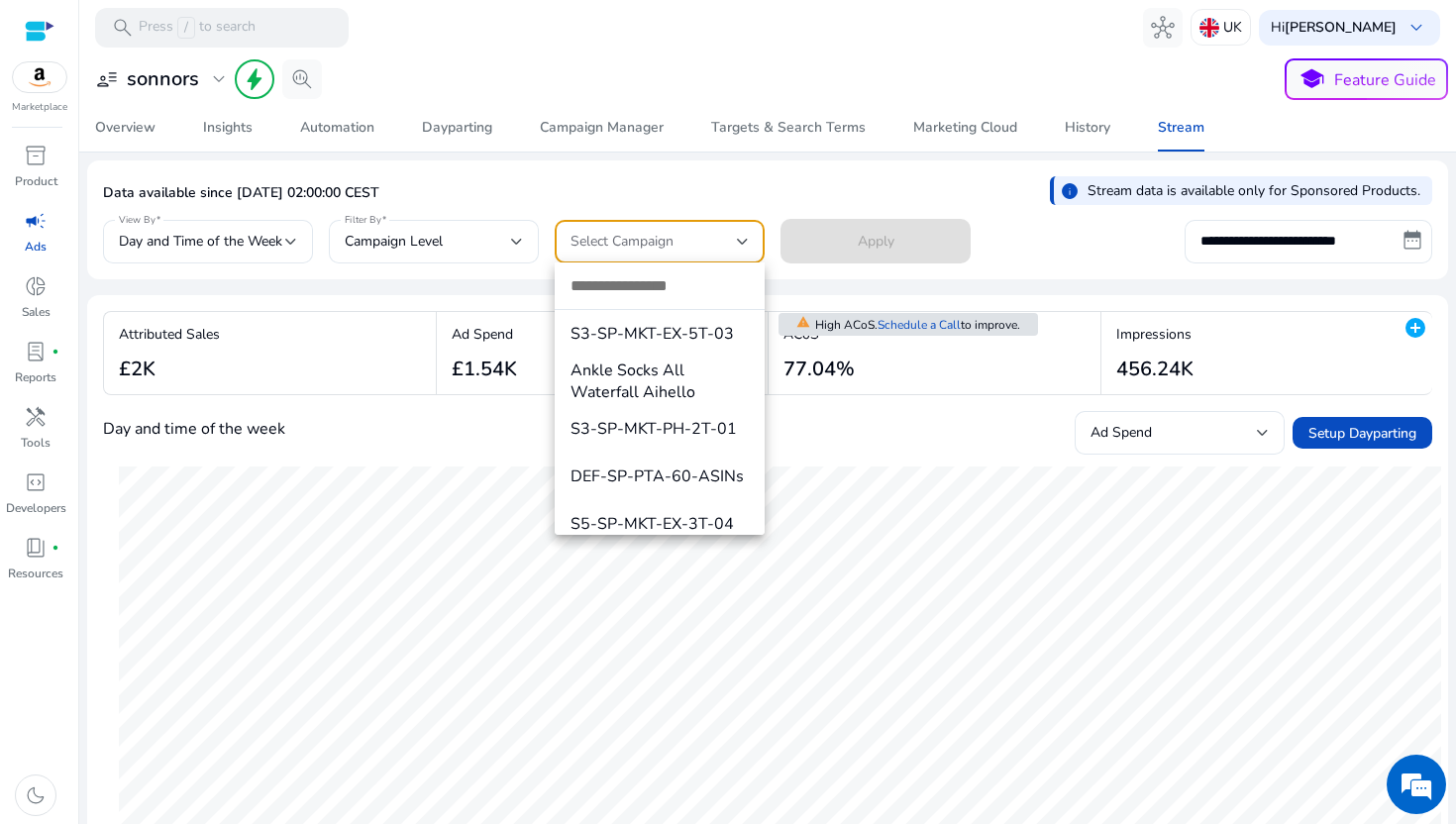 click at bounding box center [728, 412] 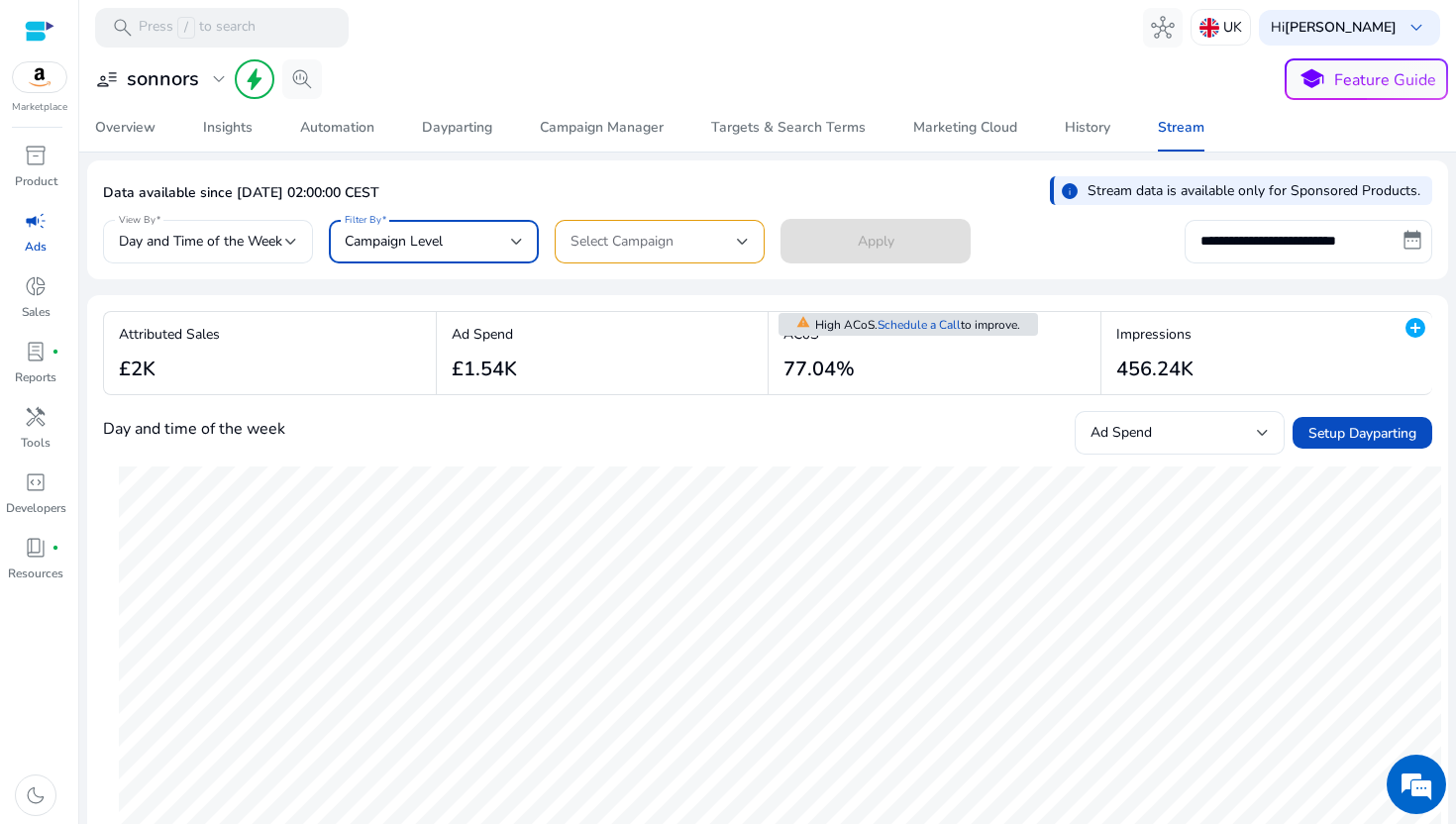 click on "Campaign Level" at bounding box center [428, 242] 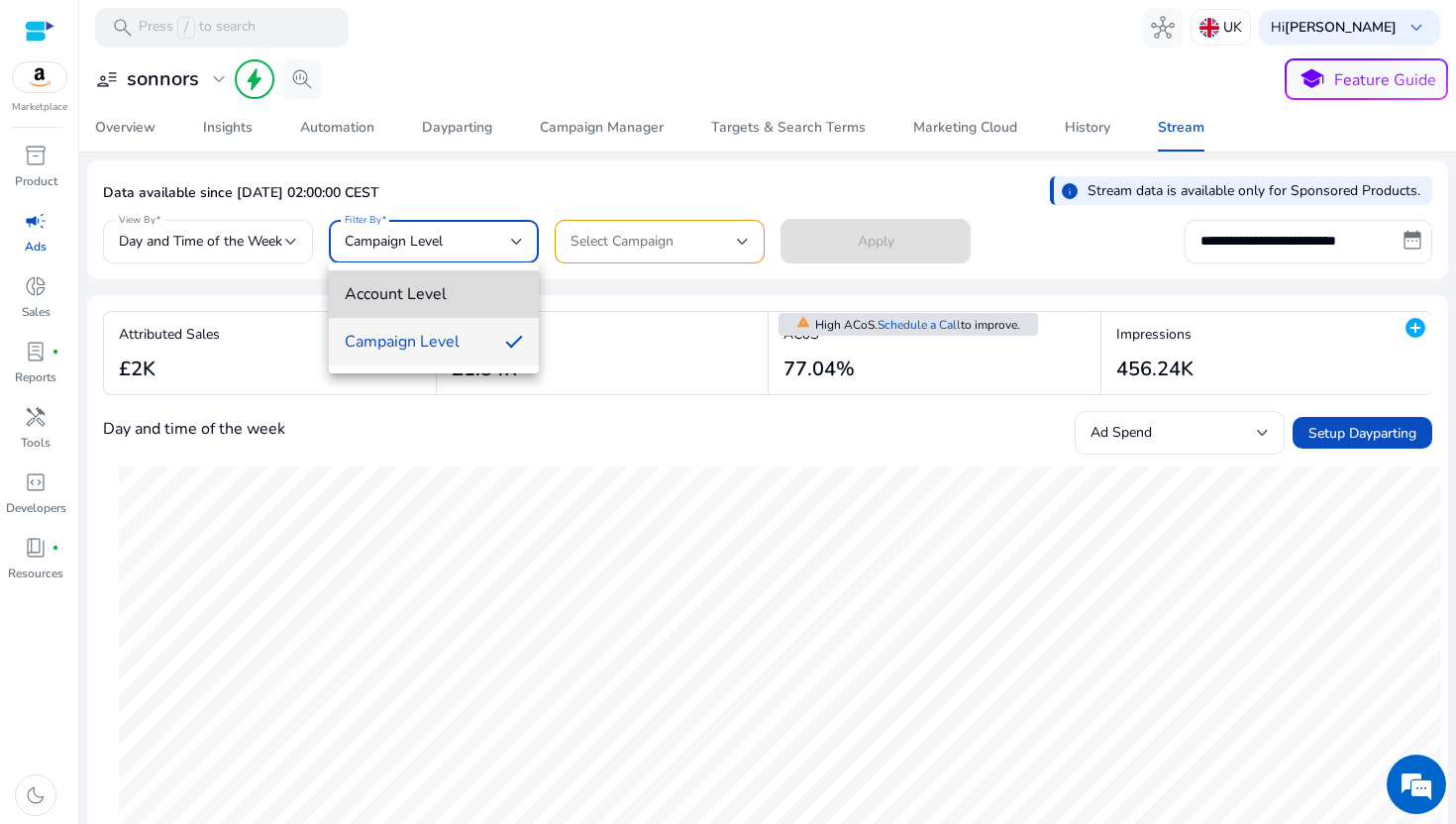 click on "Account Level" at bounding box center (434, 294) 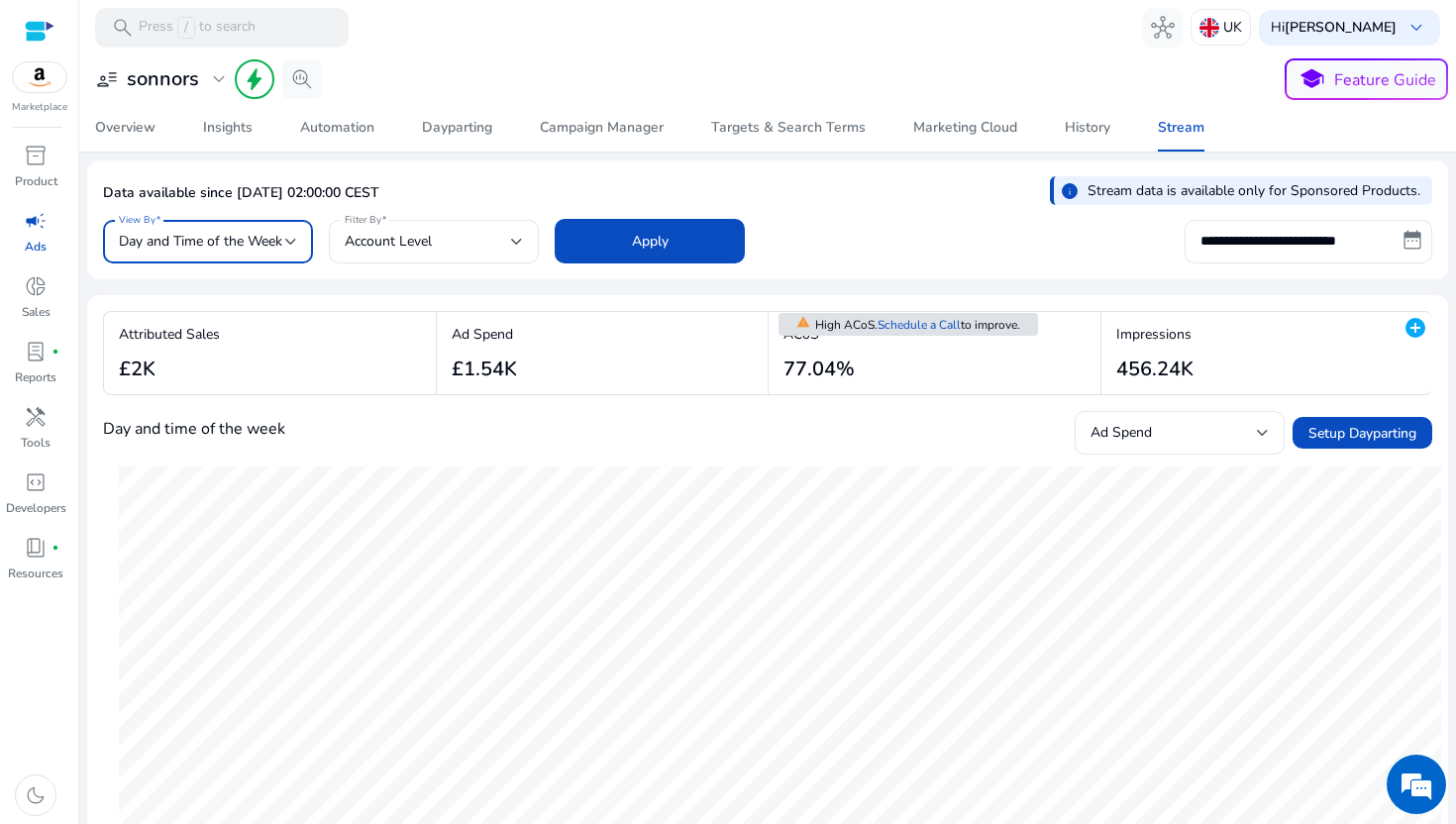 click on "Day and Time of the Week" at bounding box center (200, 241) 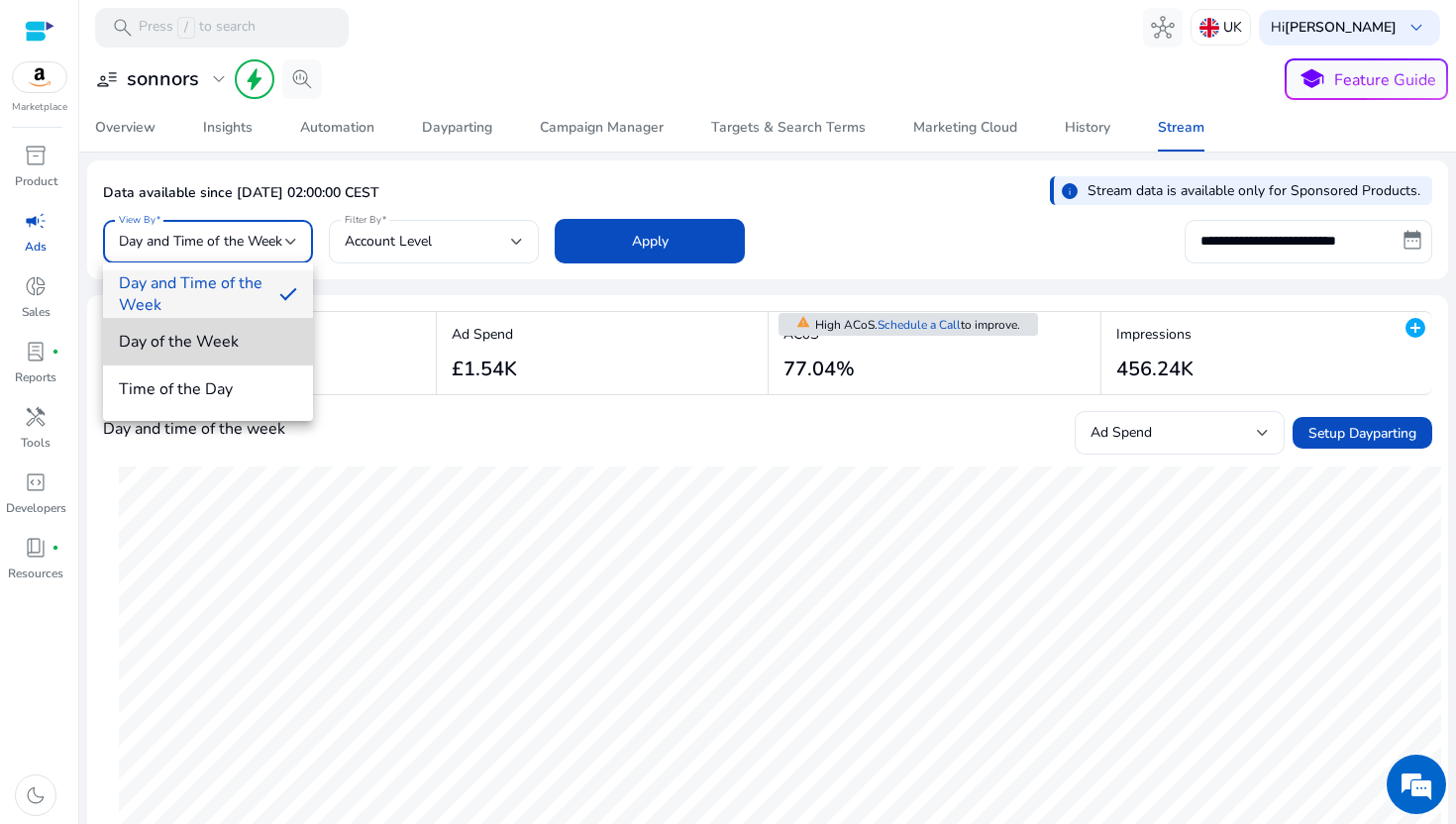 click on "Day of the Week" at bounding box center [208, 342] 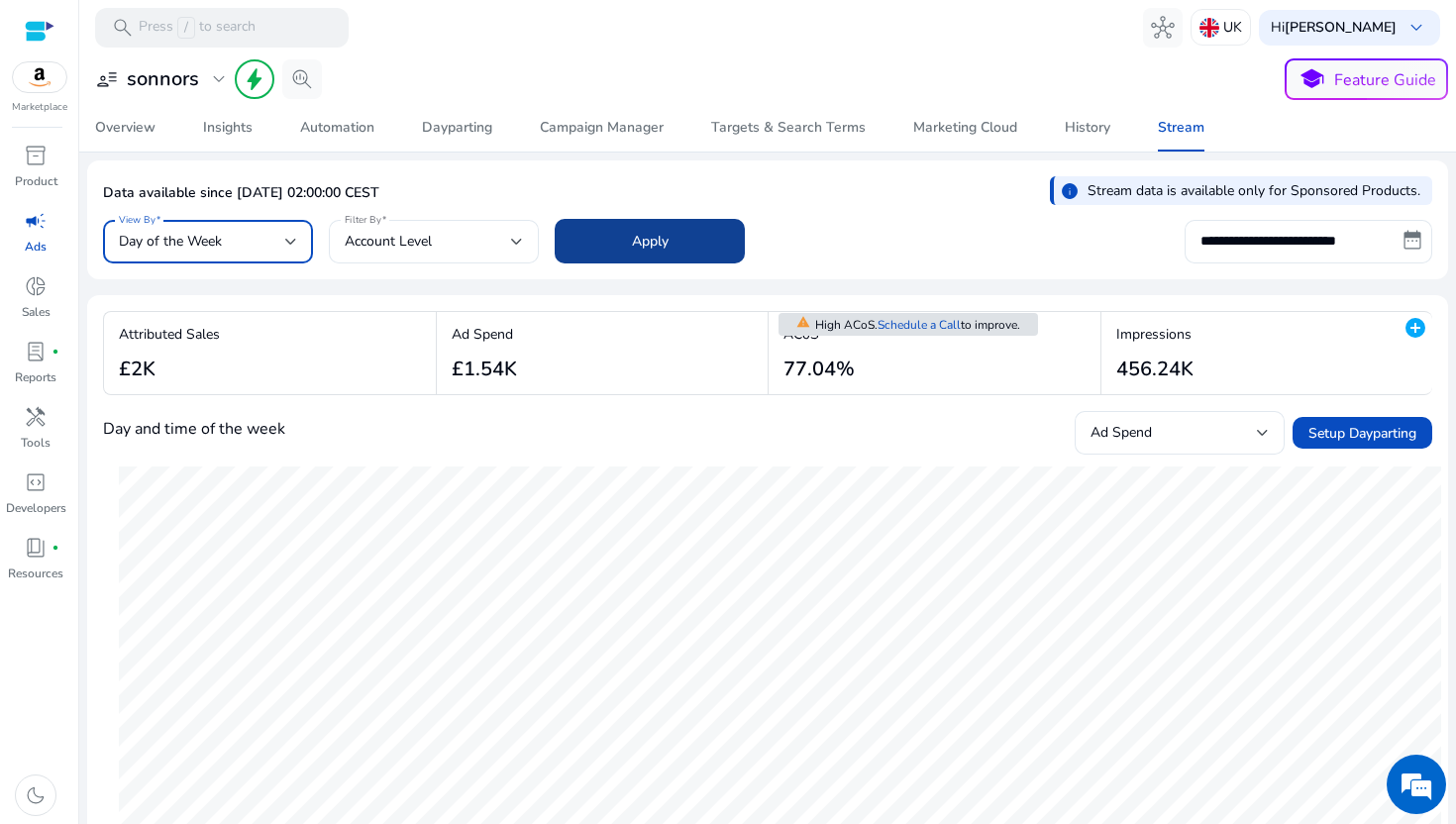 click 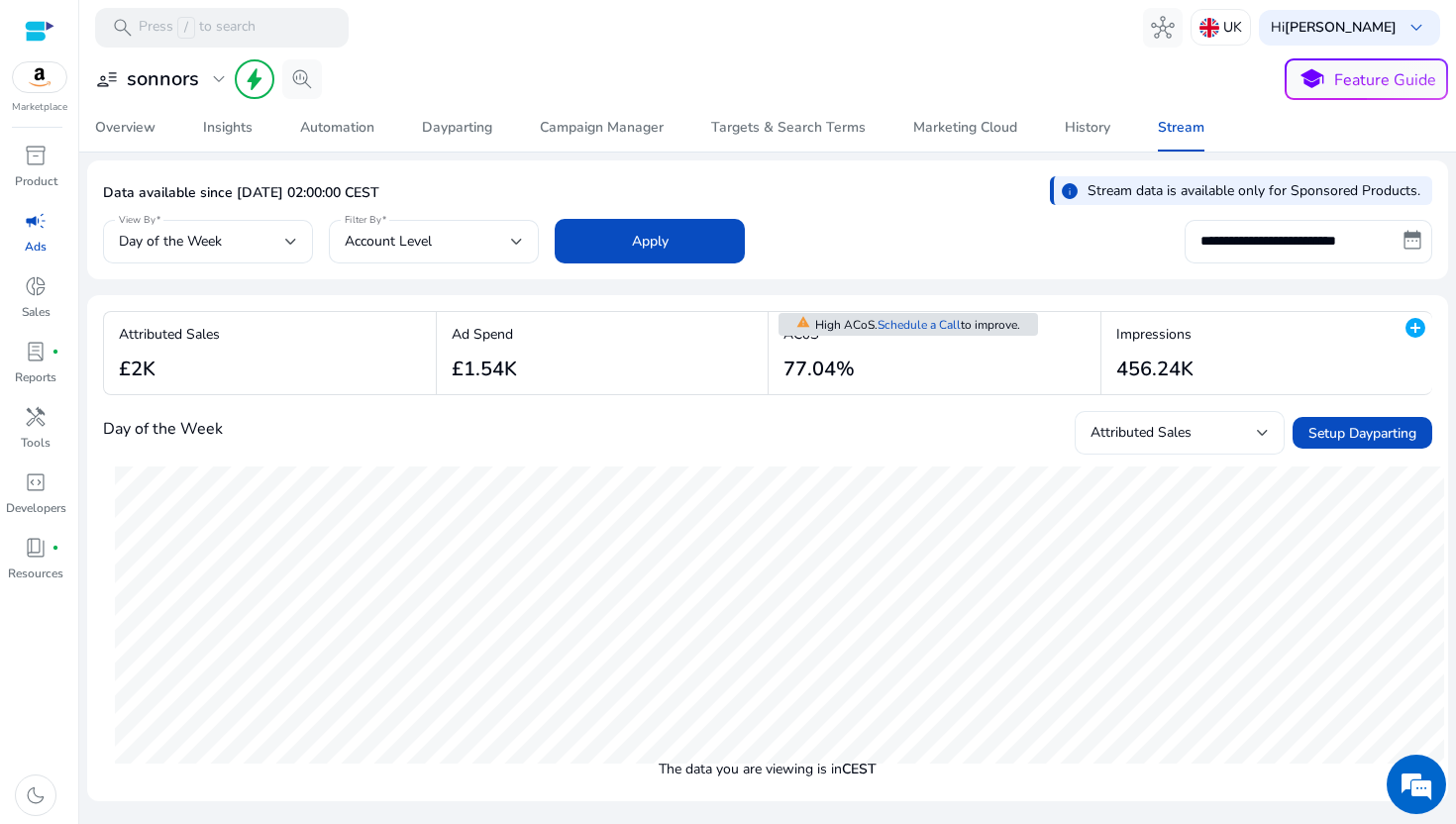 click on "Attributed Sales" at bounding box center (1174, 433) 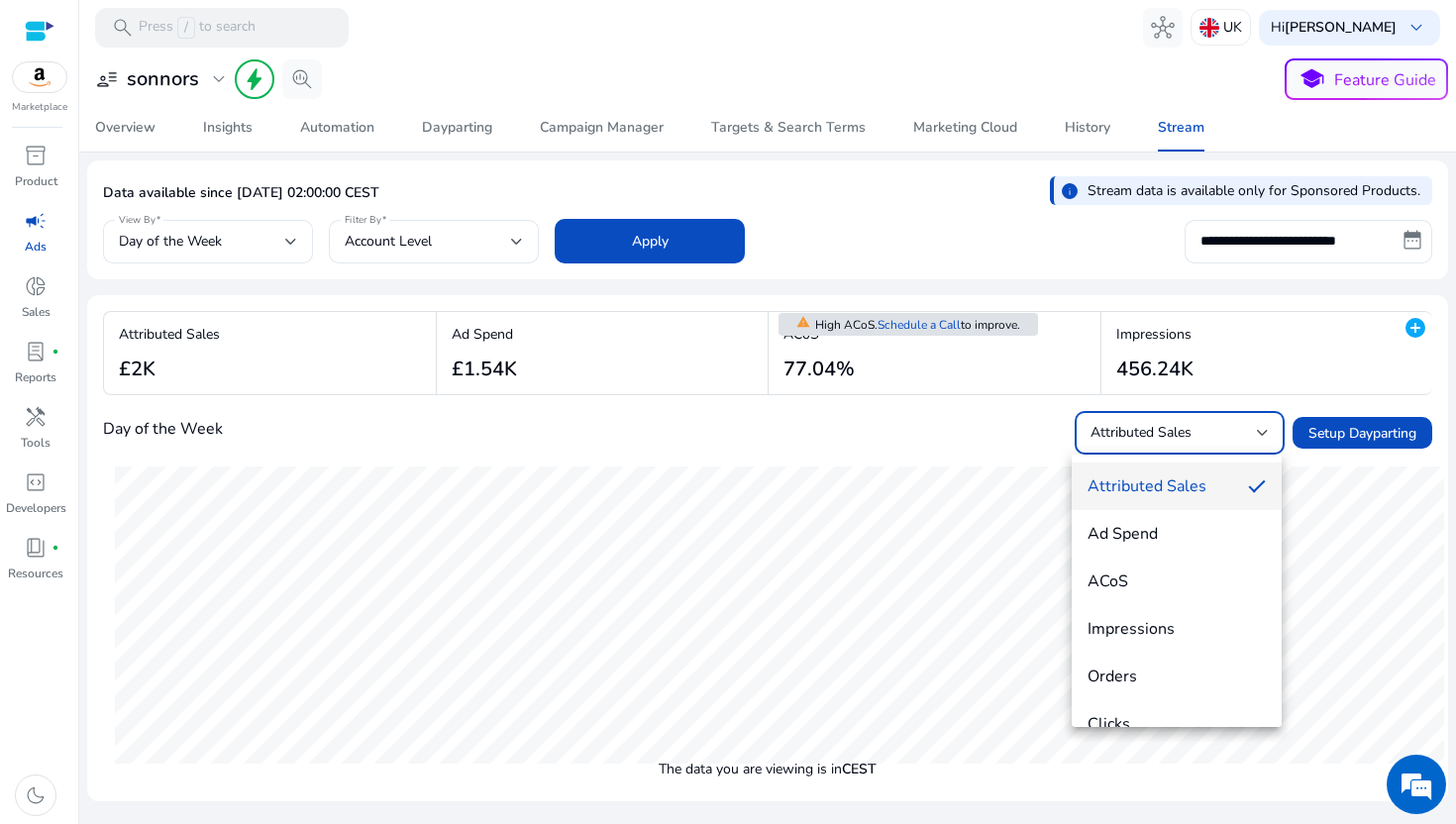 click at bounding box center (728, 412) 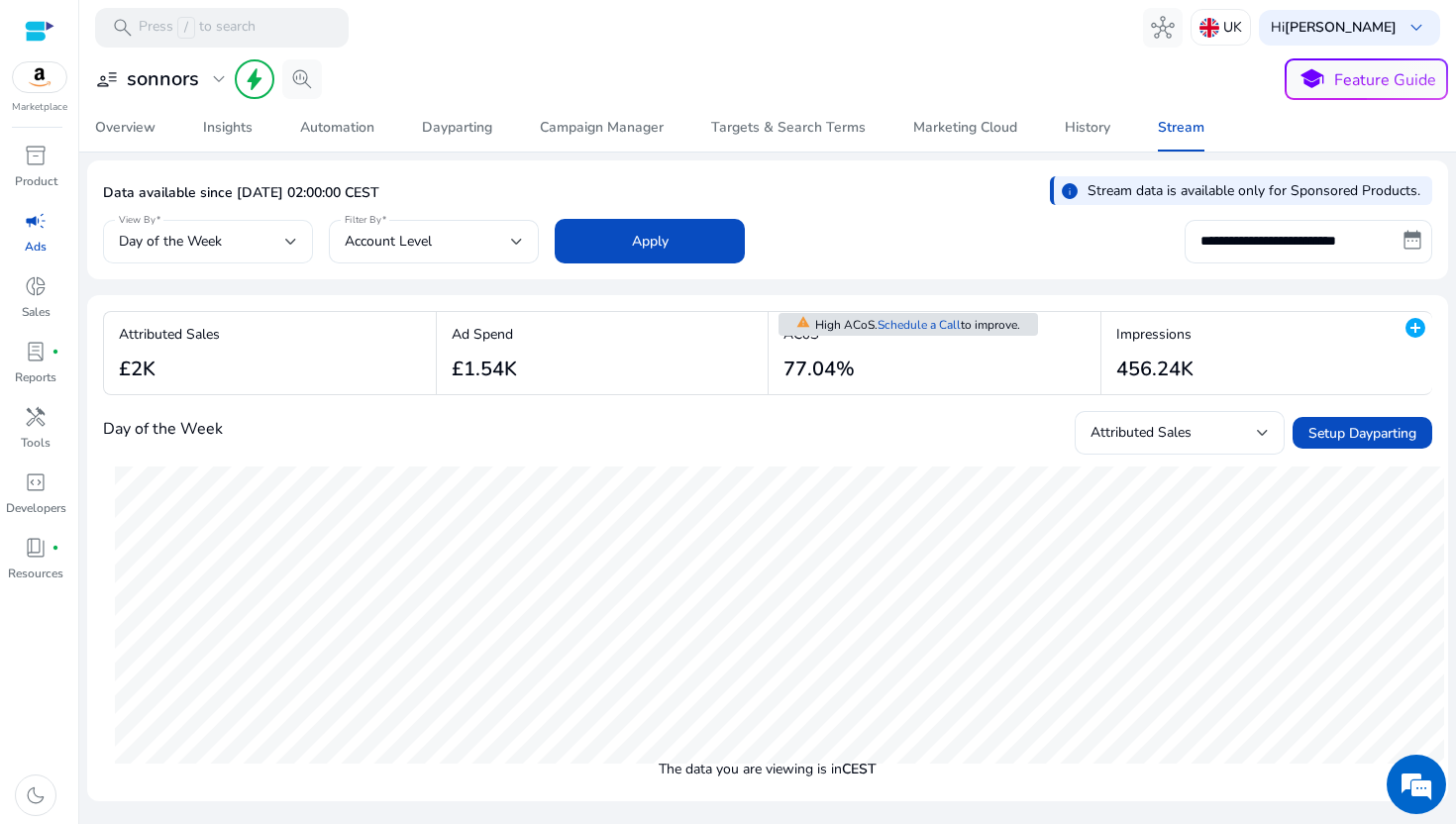 click on "Day of the Week" at bounding box center (202, 242) 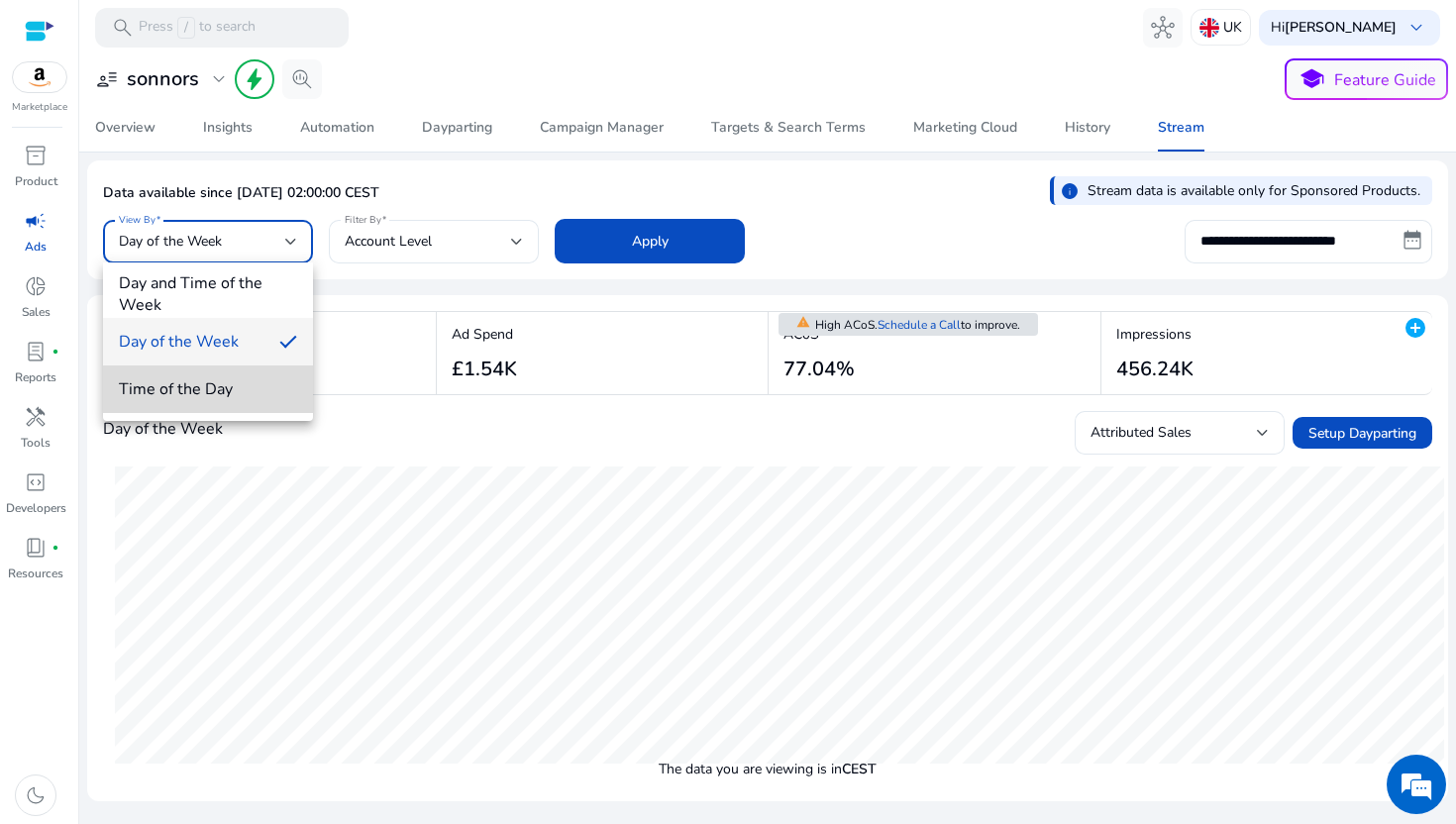 click on "Time of the Day" at bounding box center [208, 389] 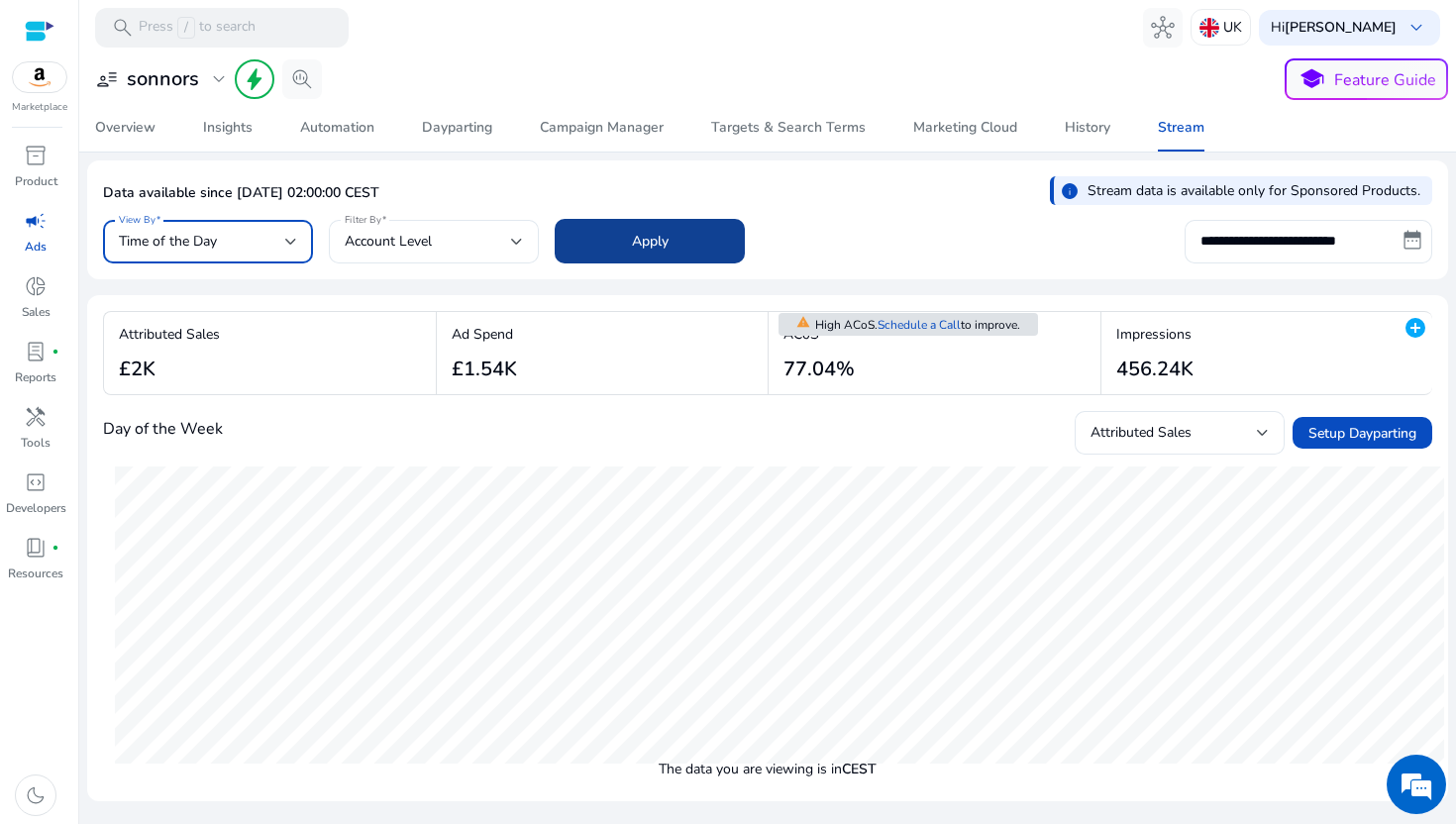 click 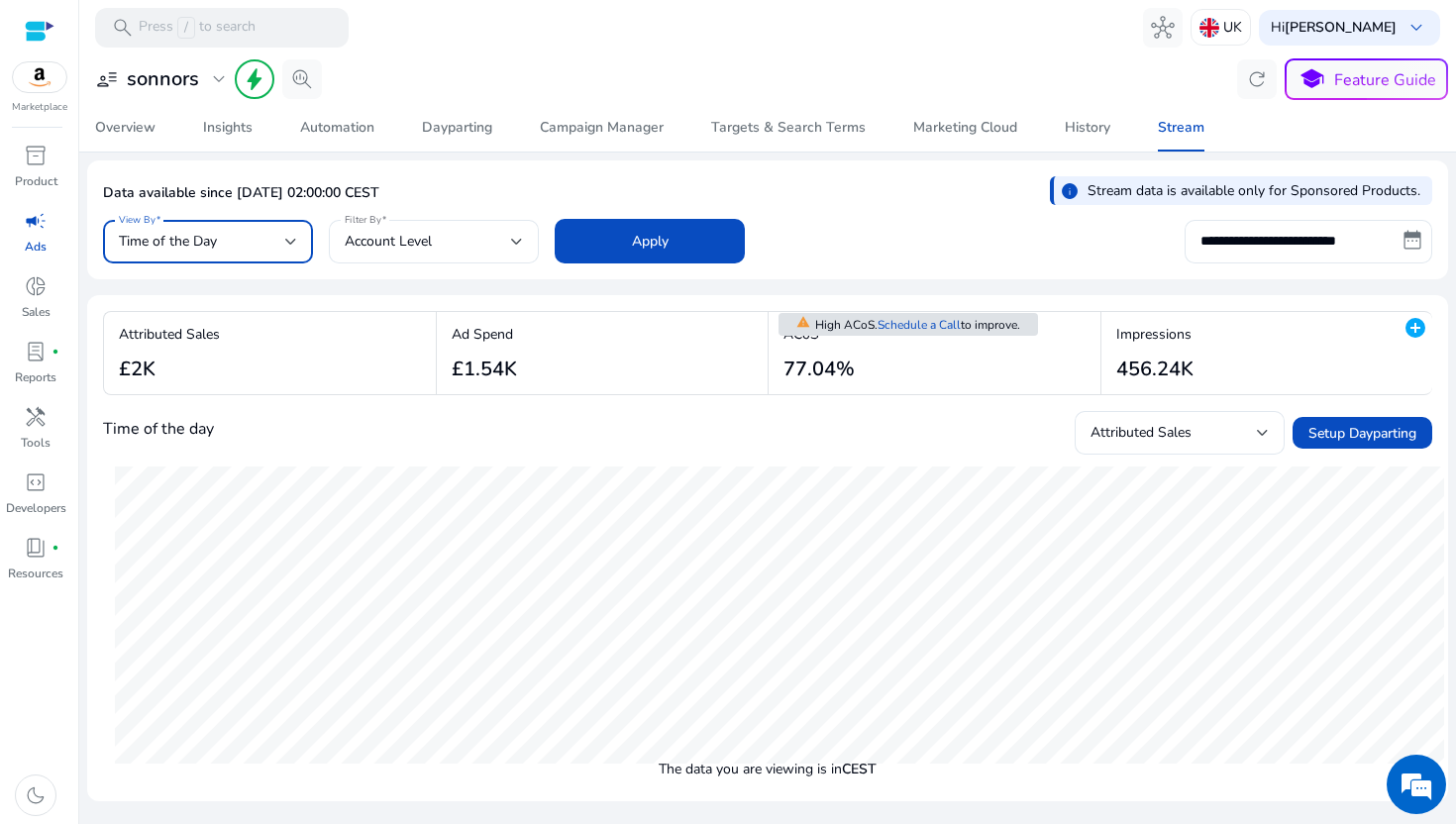 click on "Time of the Day" at bounding box center [202, 242] 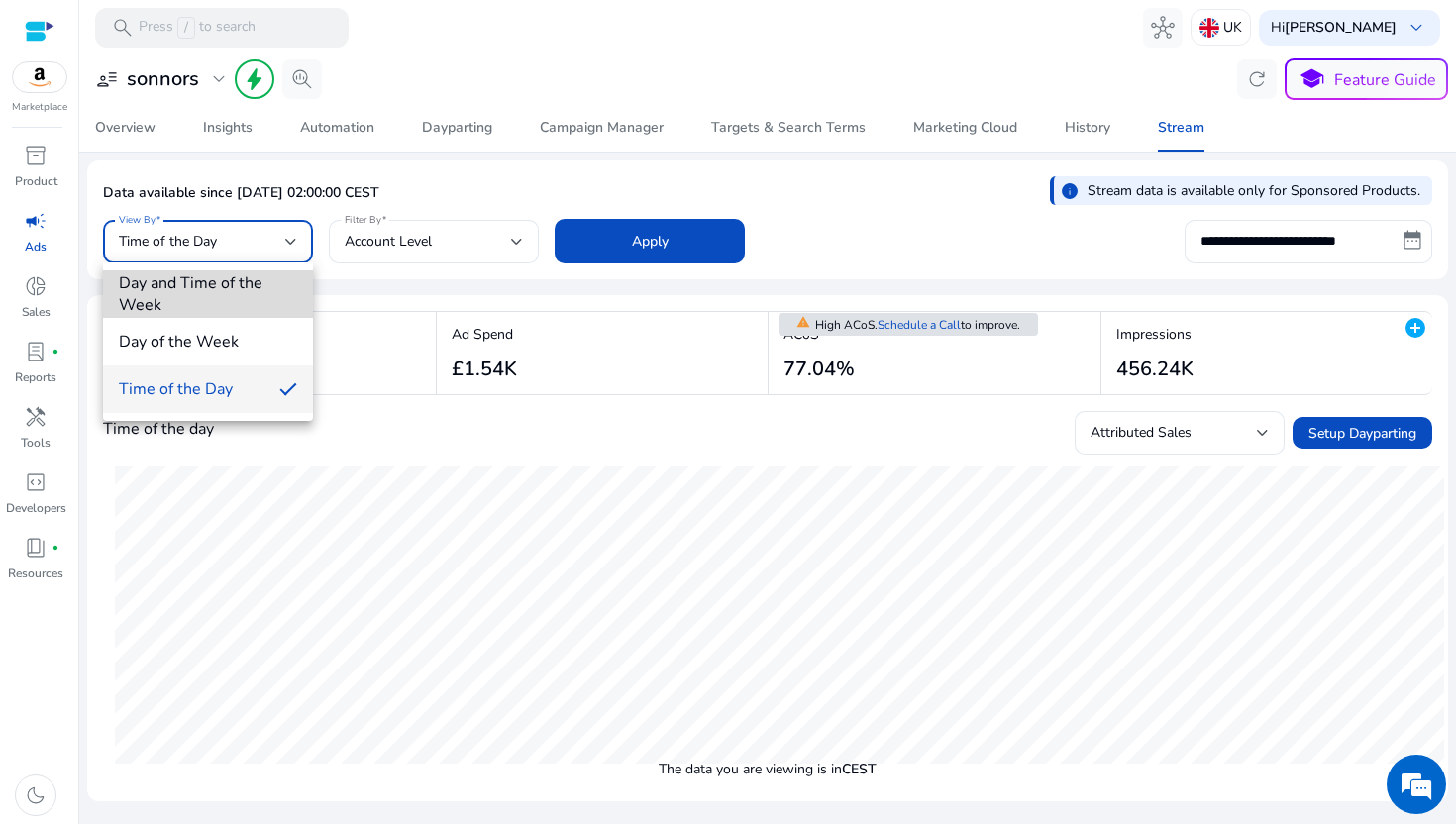 click on "Day and Time of the Week" at bounding box center [208, 294] 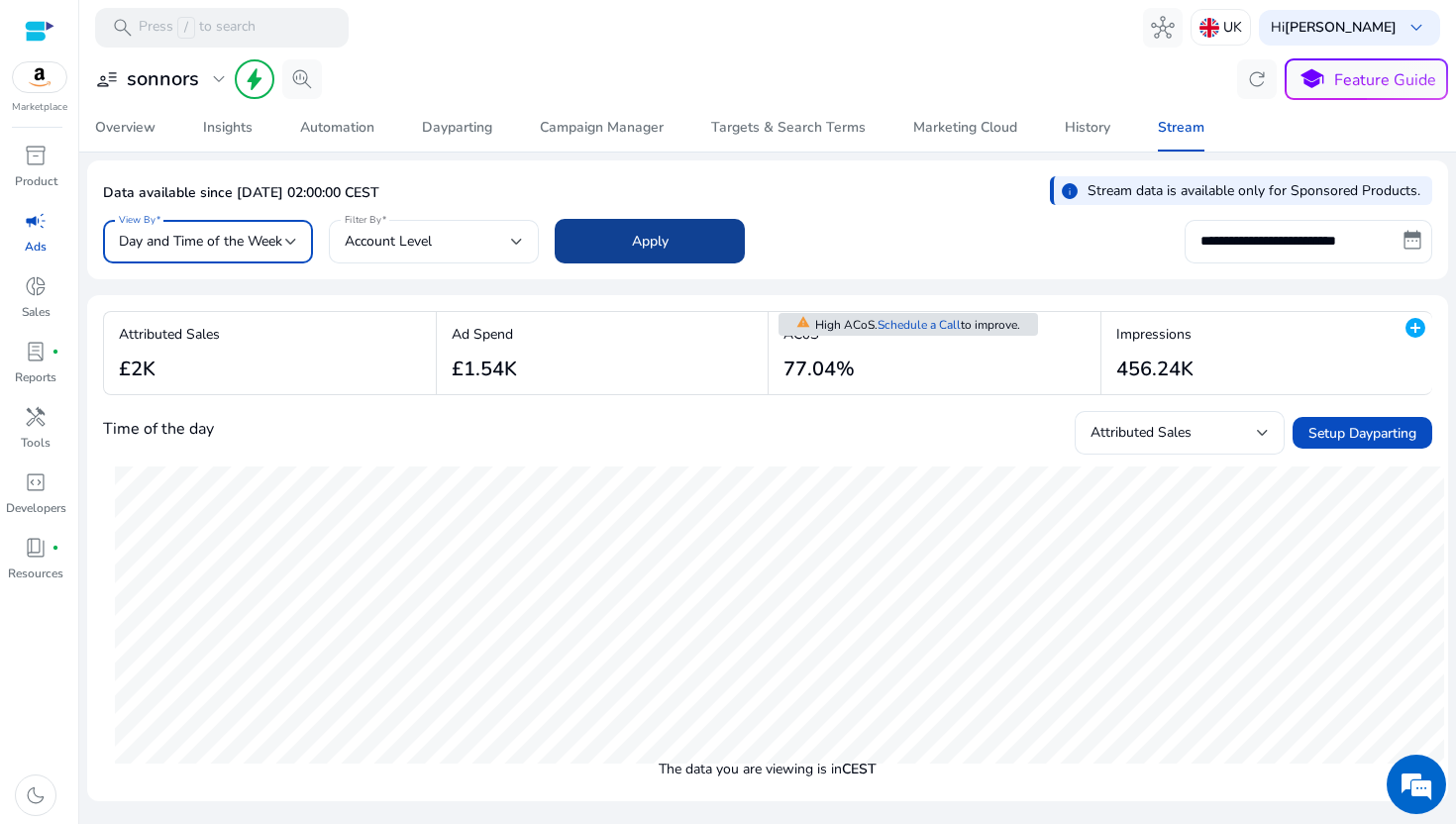 click 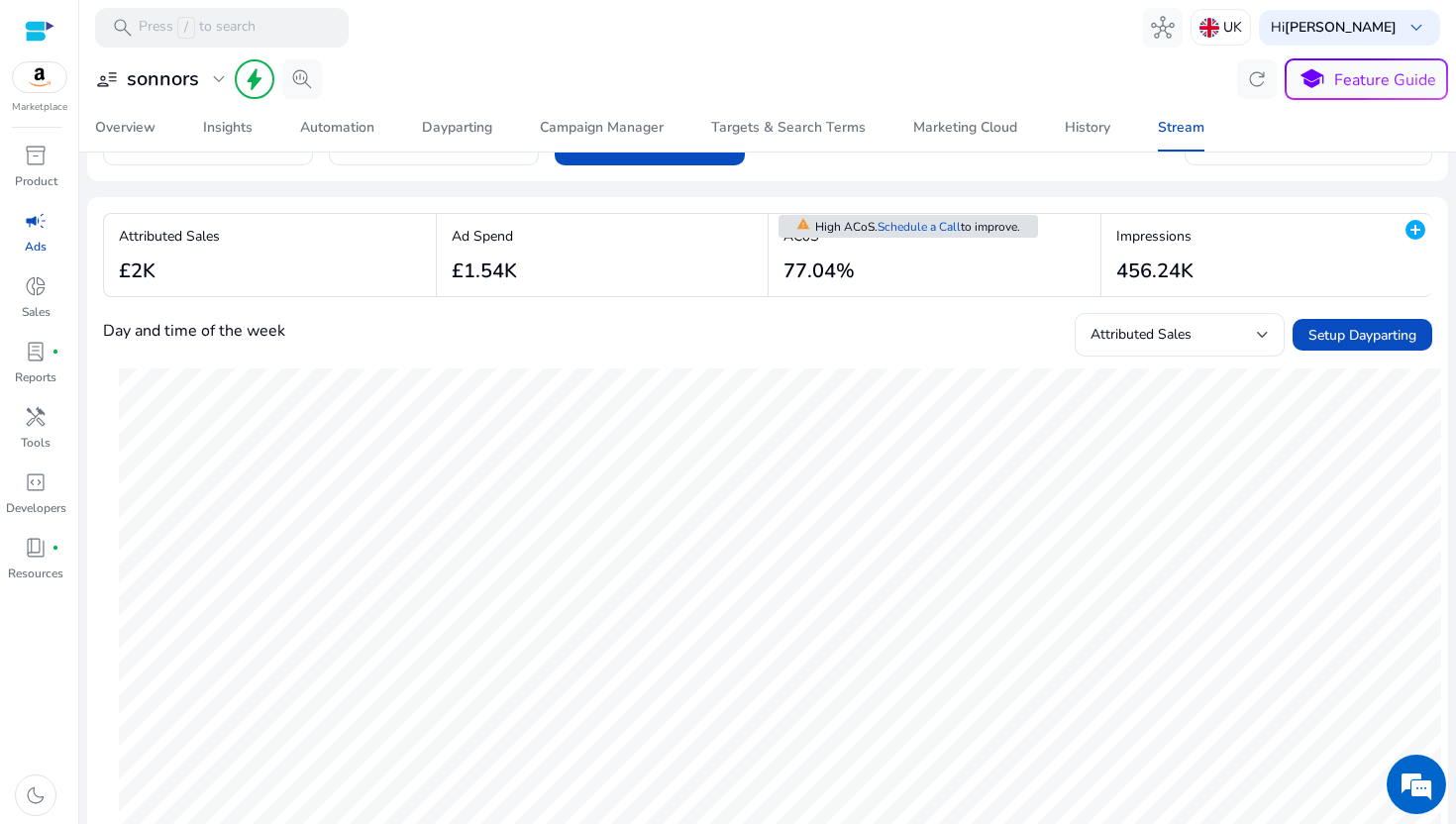 scroll, scrollTop: 28, scrollLeft: 0, axis: vertical 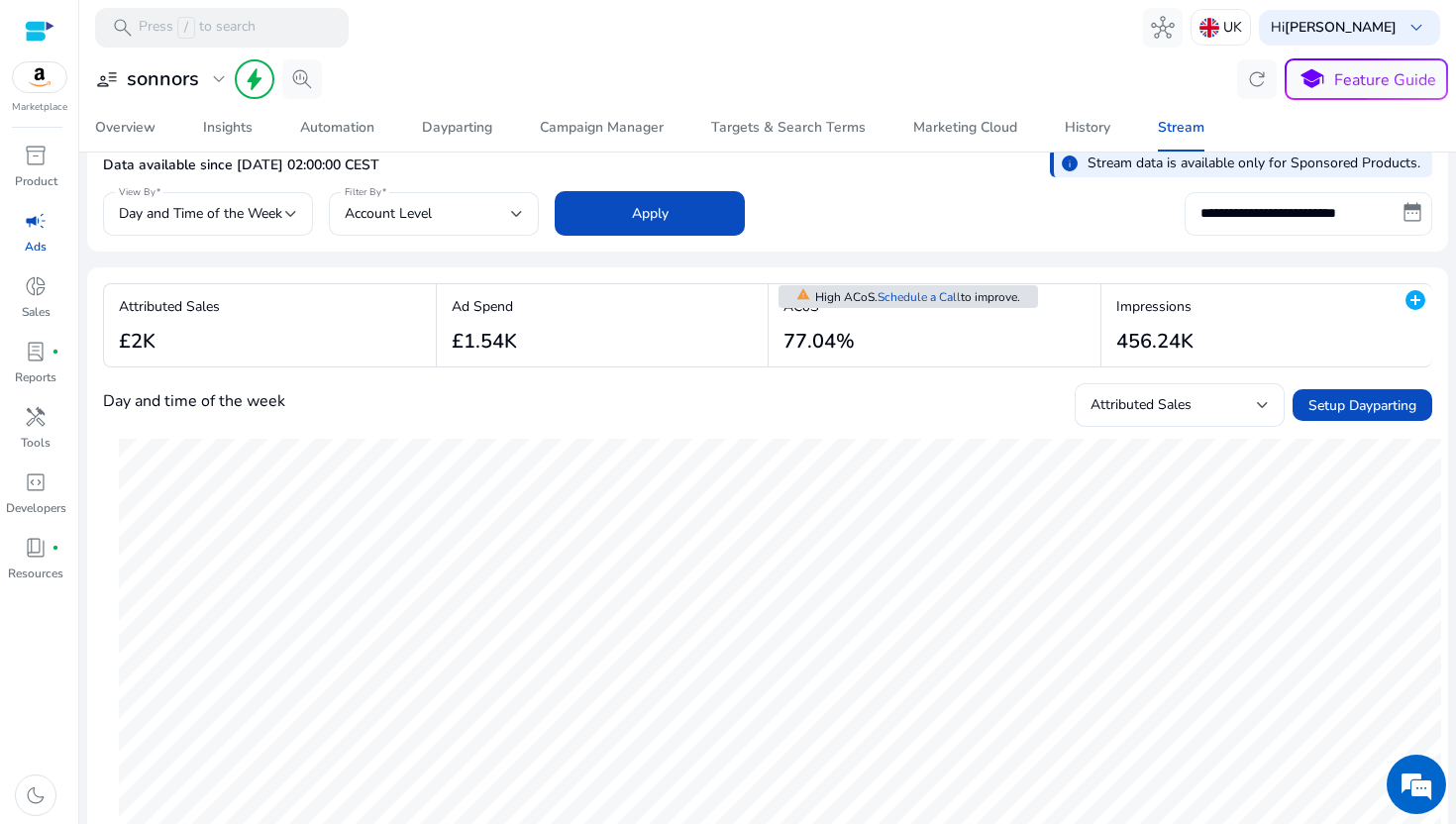 click on "**********" at bounding box center [1308, 214] 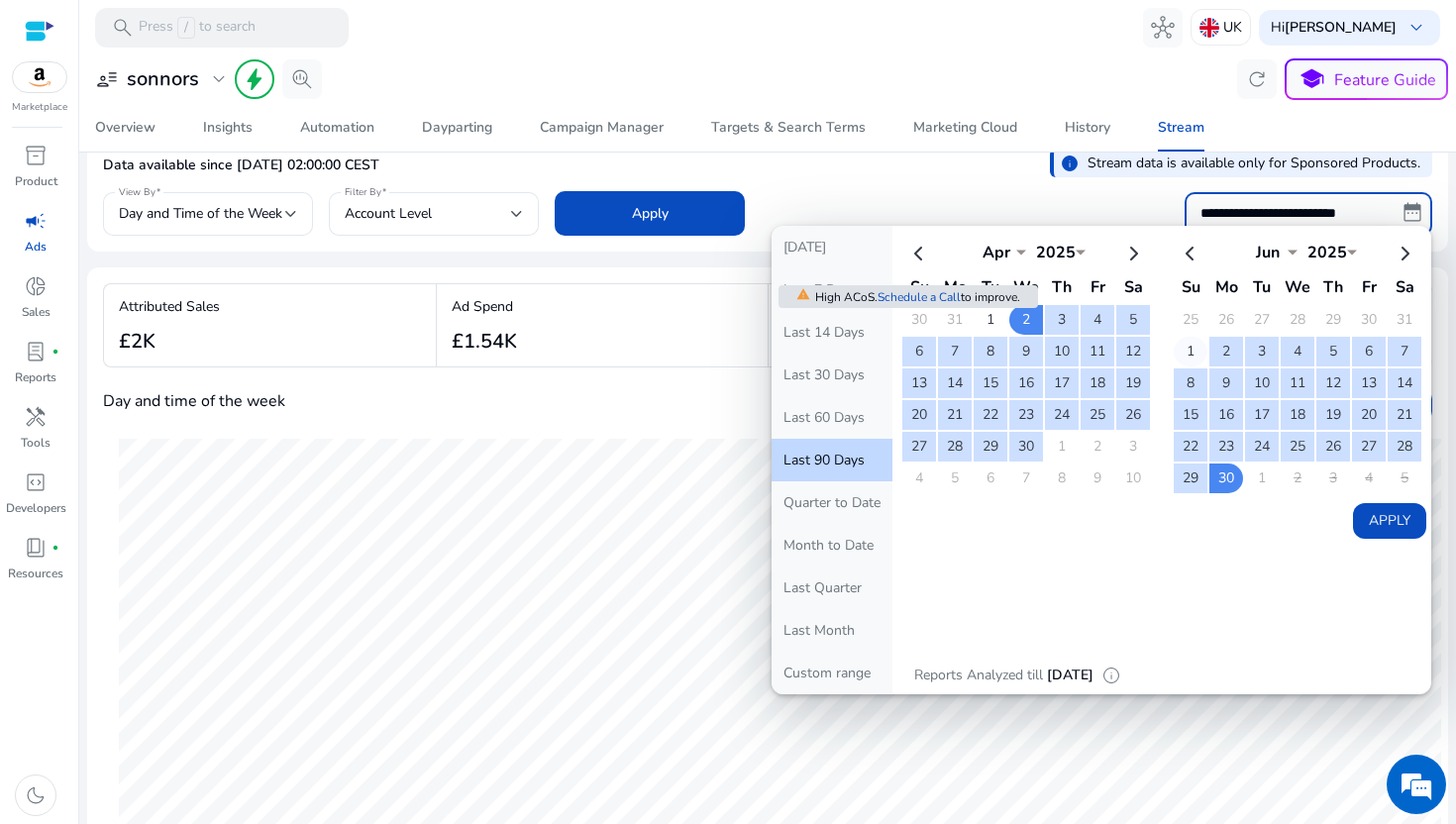 click on "1" 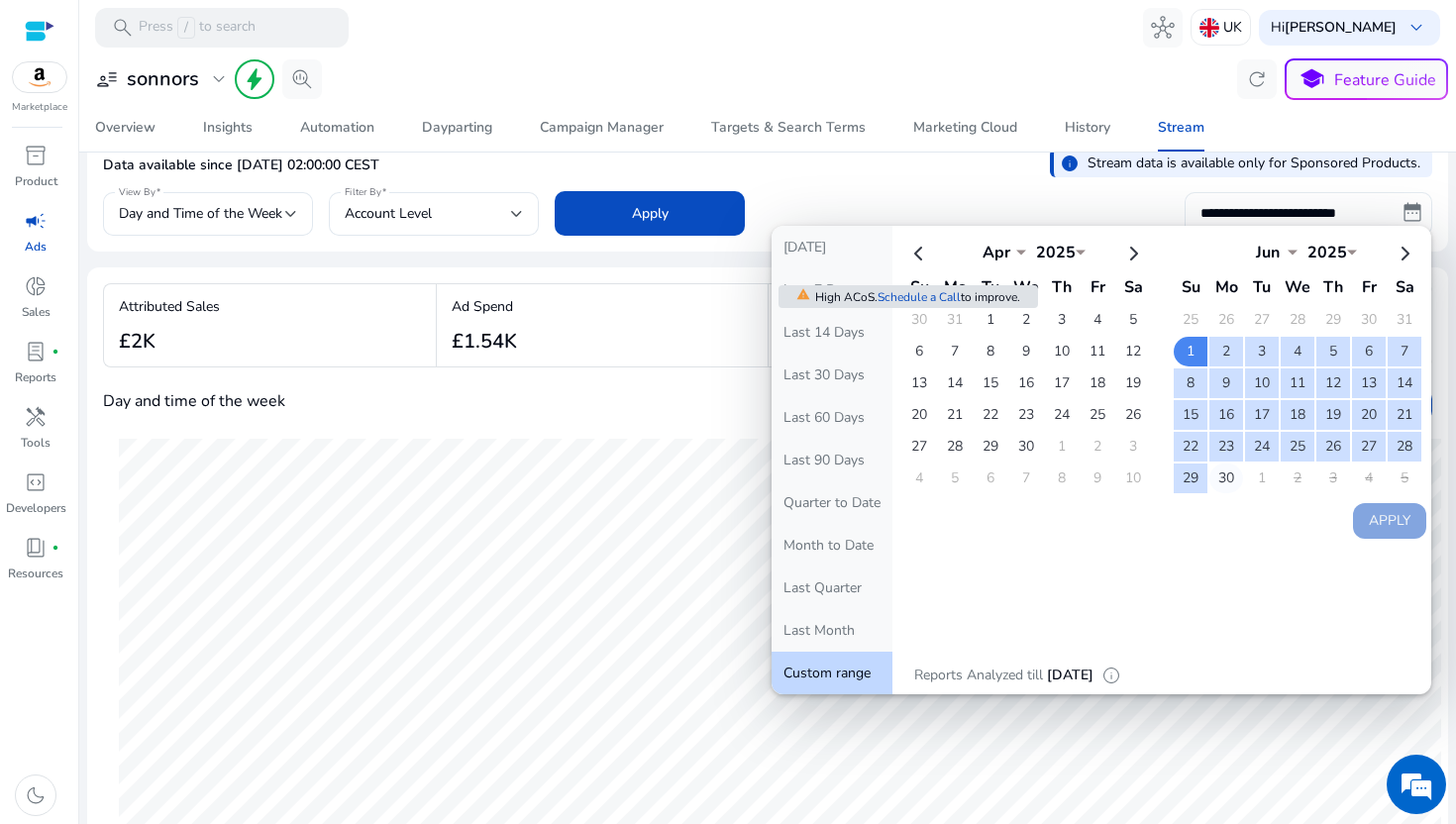 click on "30" 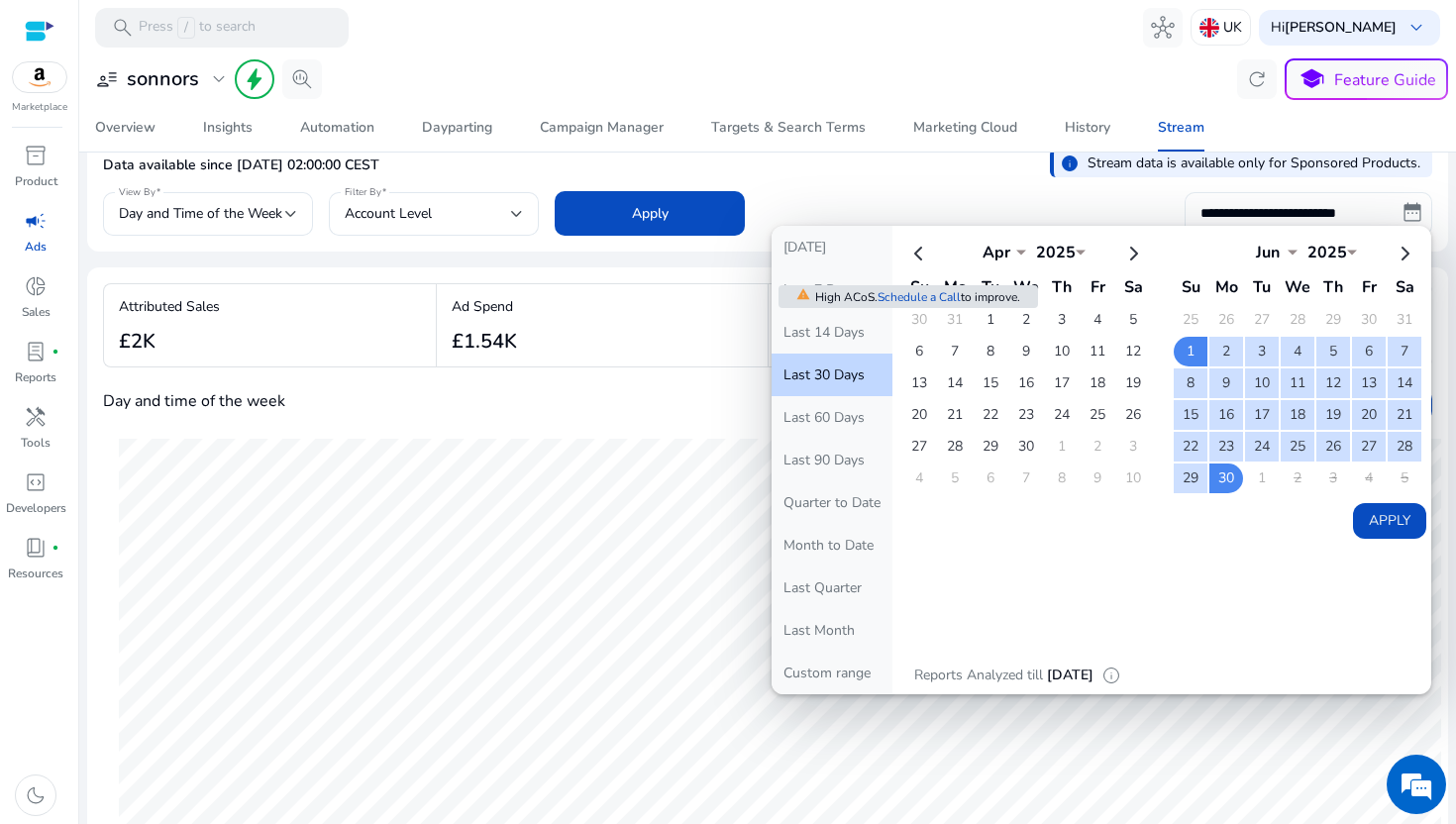 click on "Apply" 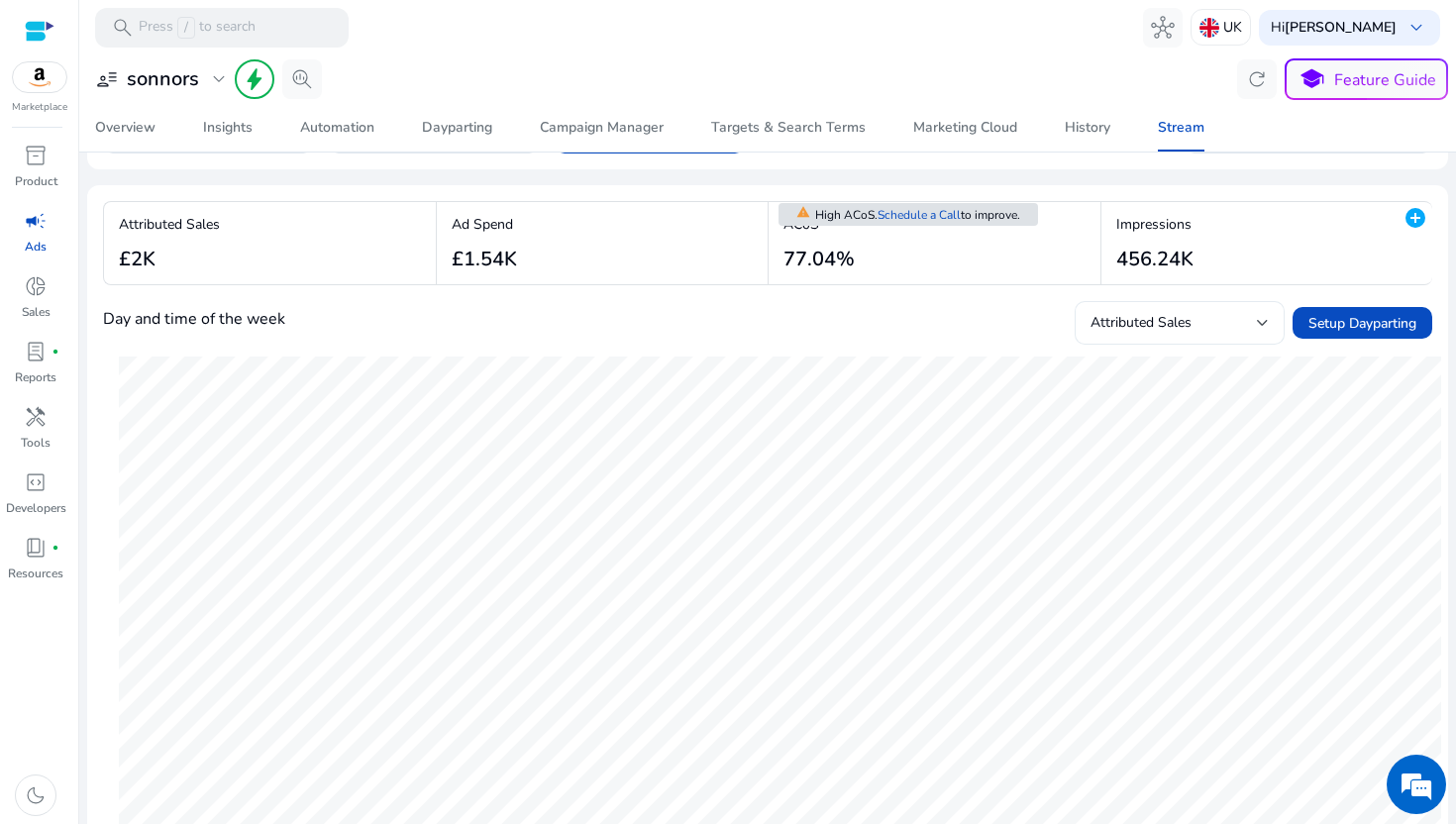 scroll, scrollTop: 56, scrollLeft: 0, axis: vertical 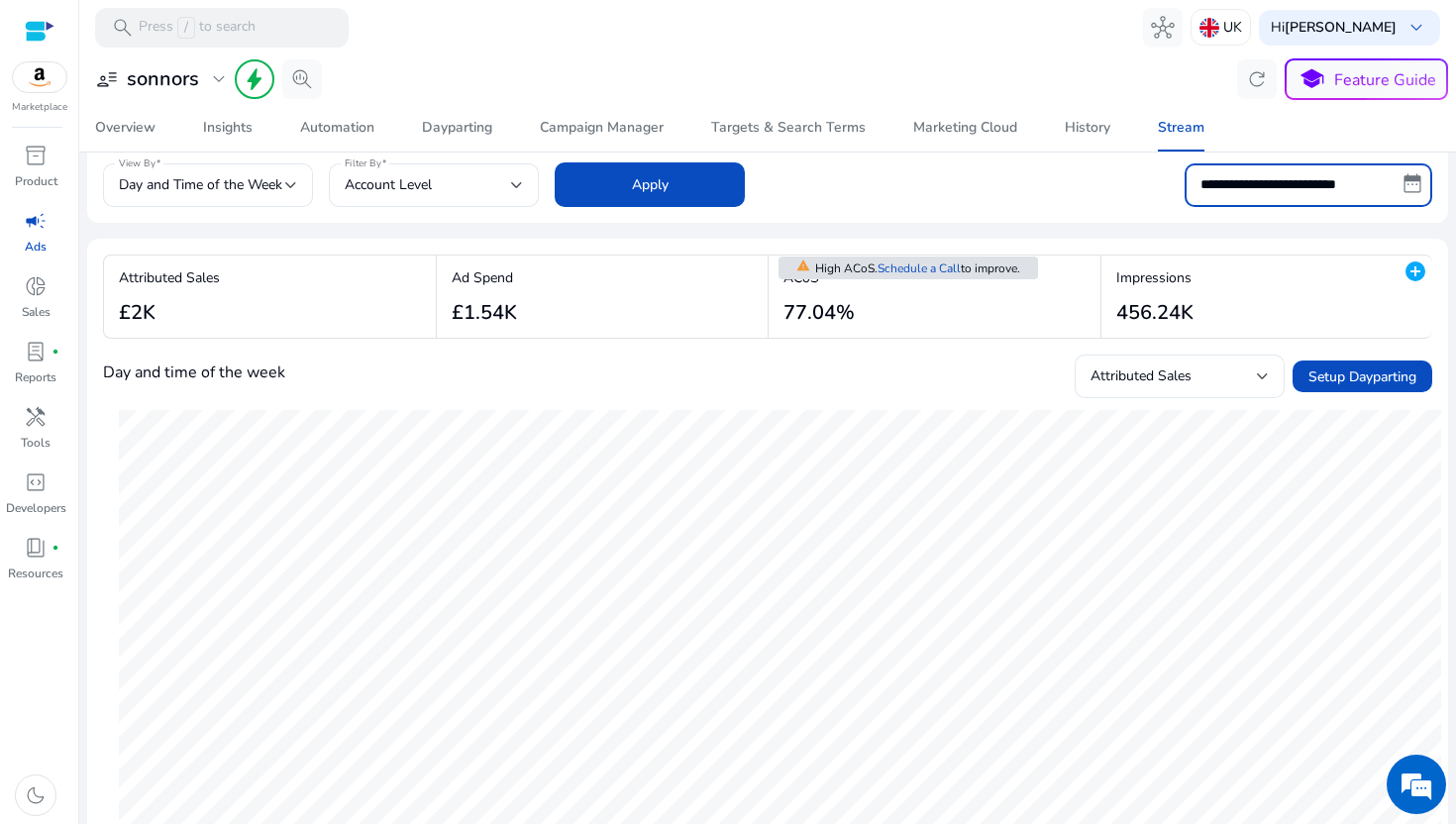 click on "**********" at bounding box center (1308, 185) 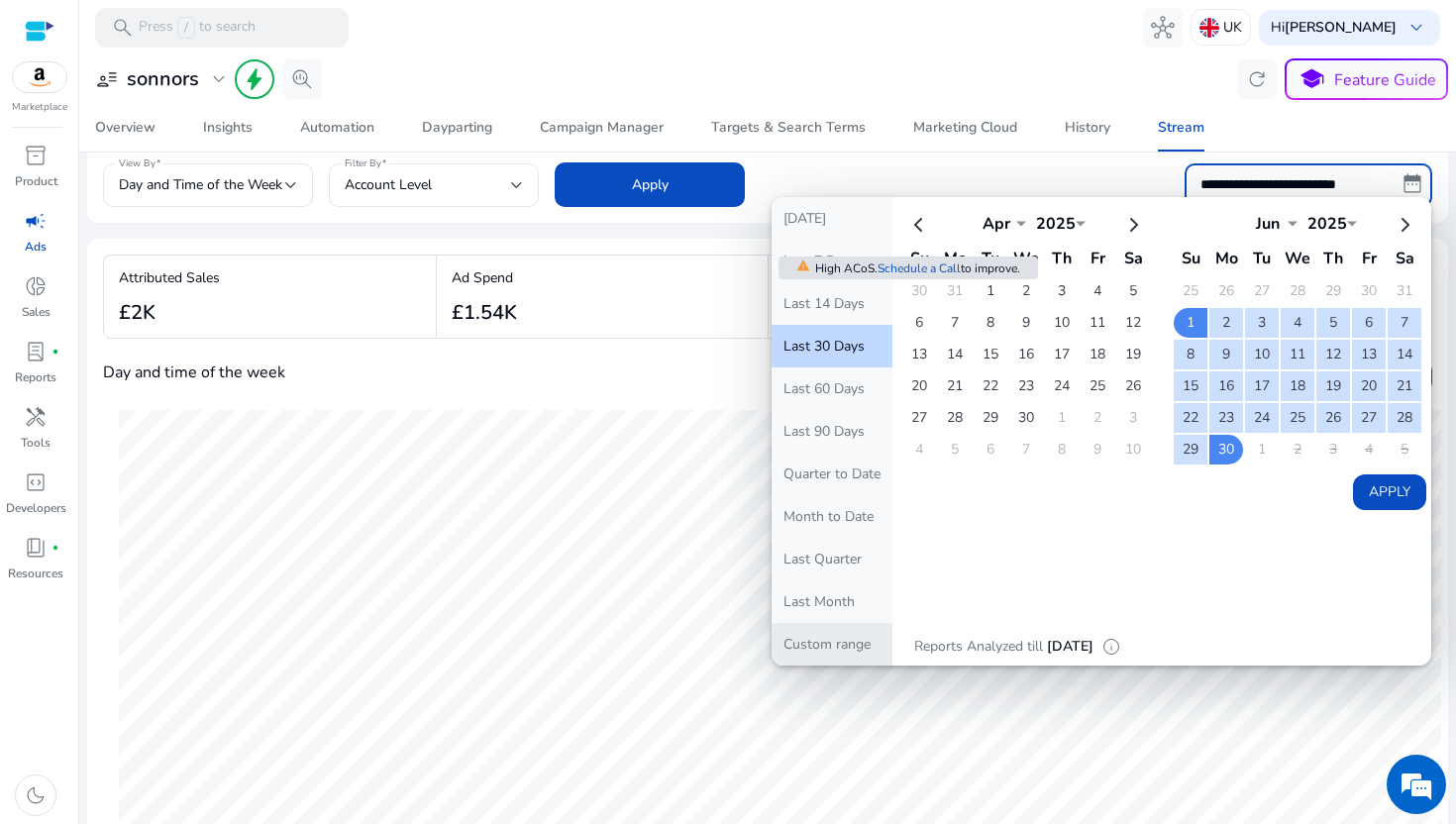 click on "Custom range" 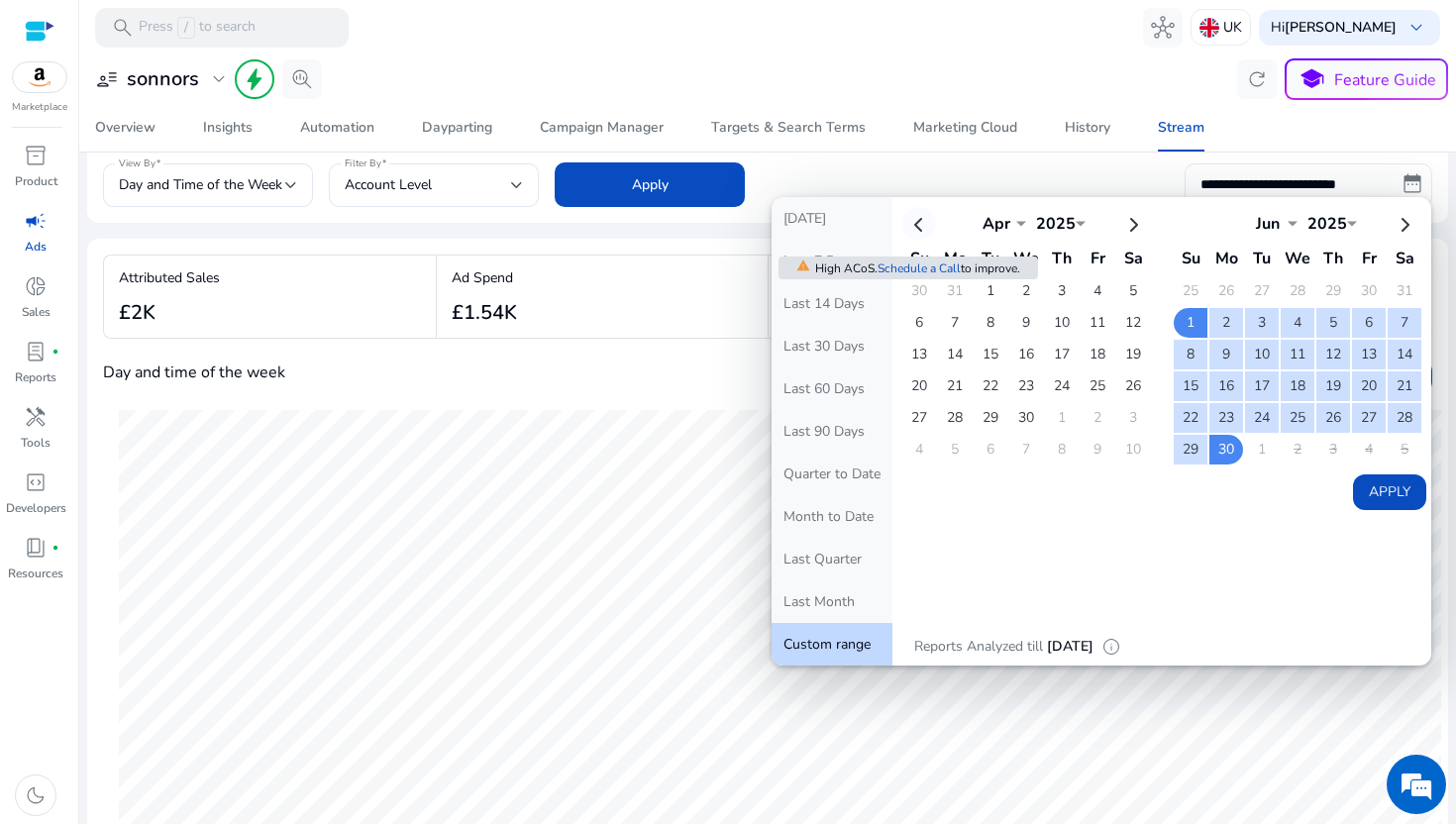click 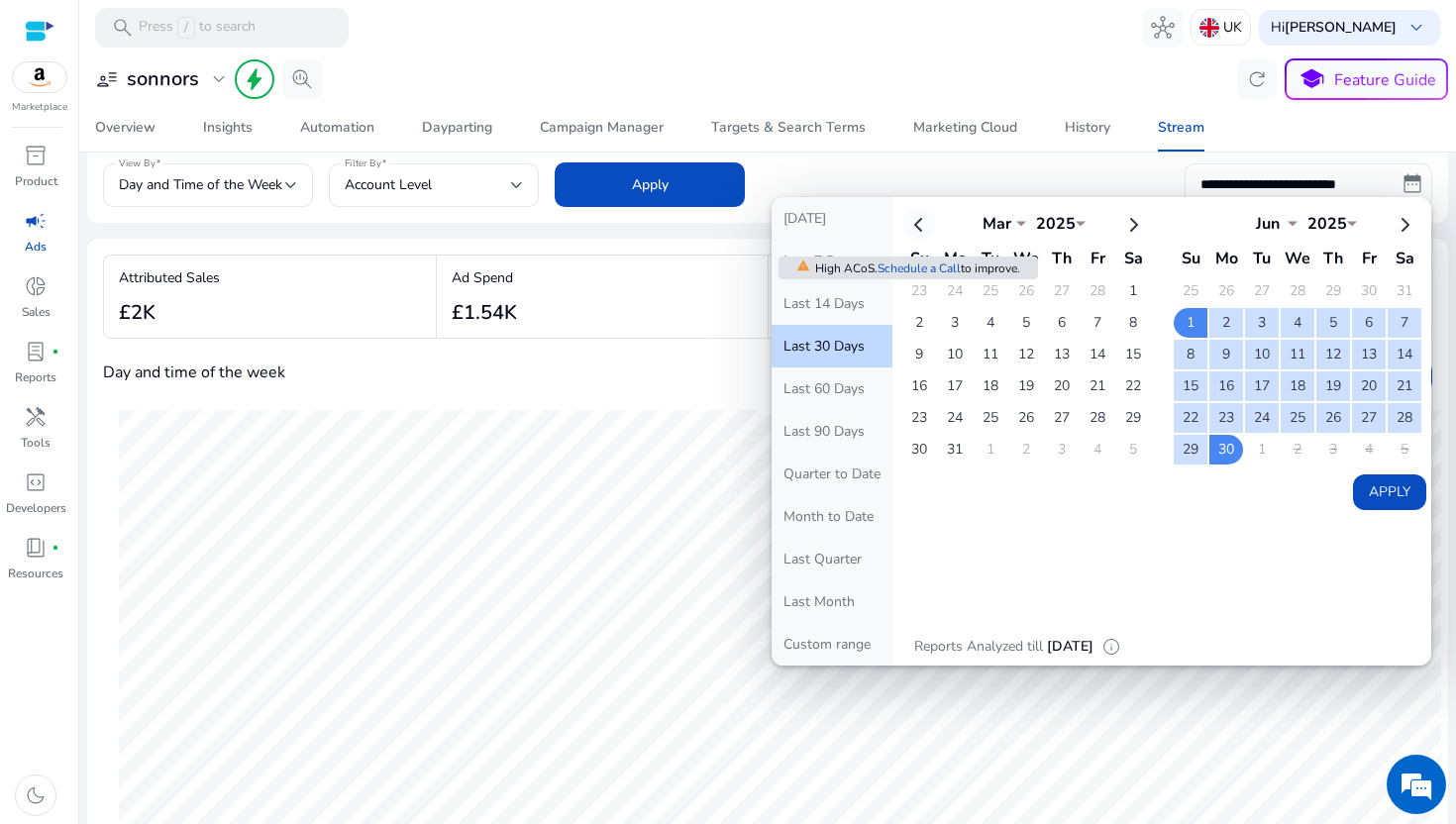 click 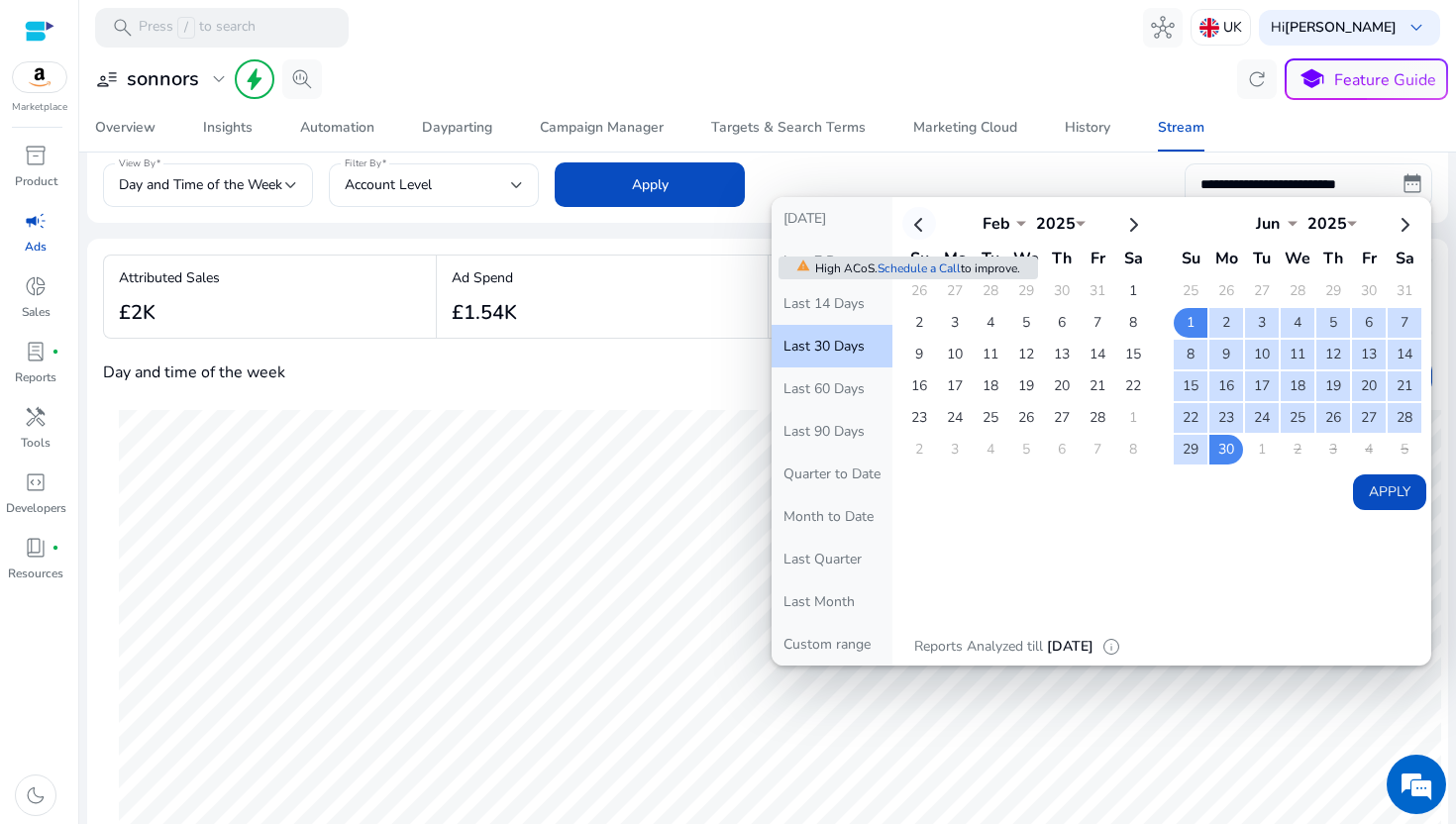 click 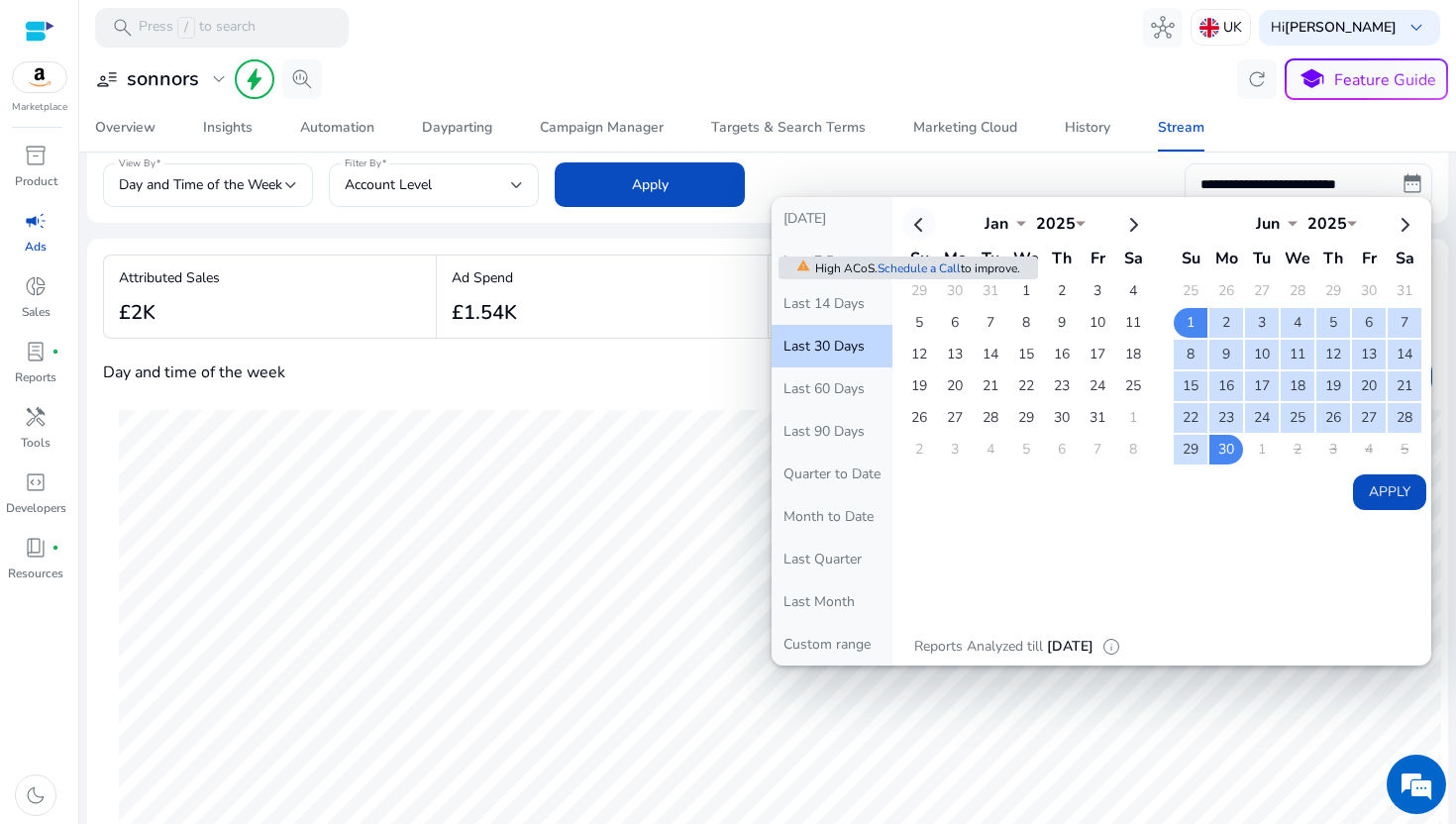 click 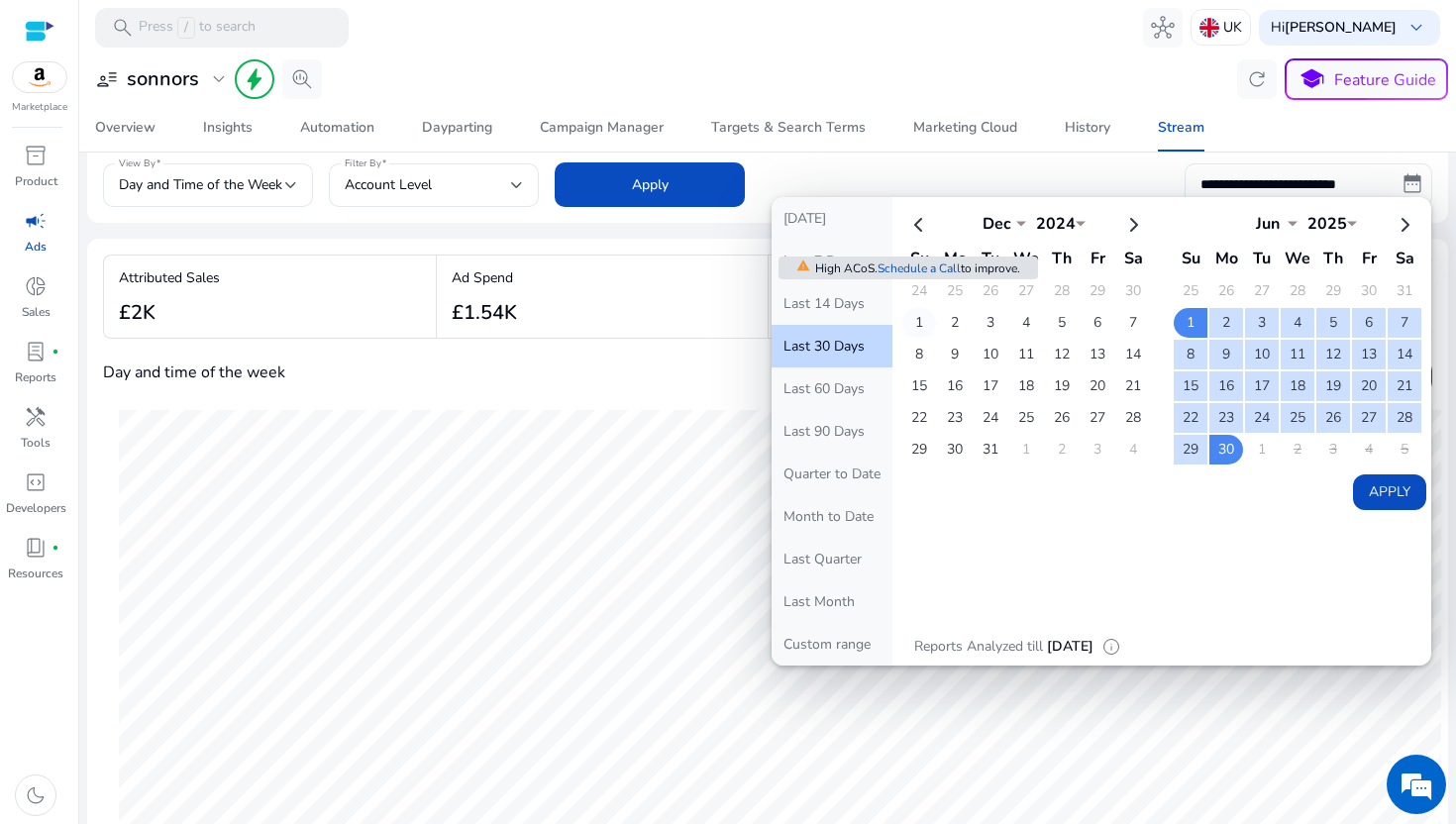 click on "1" 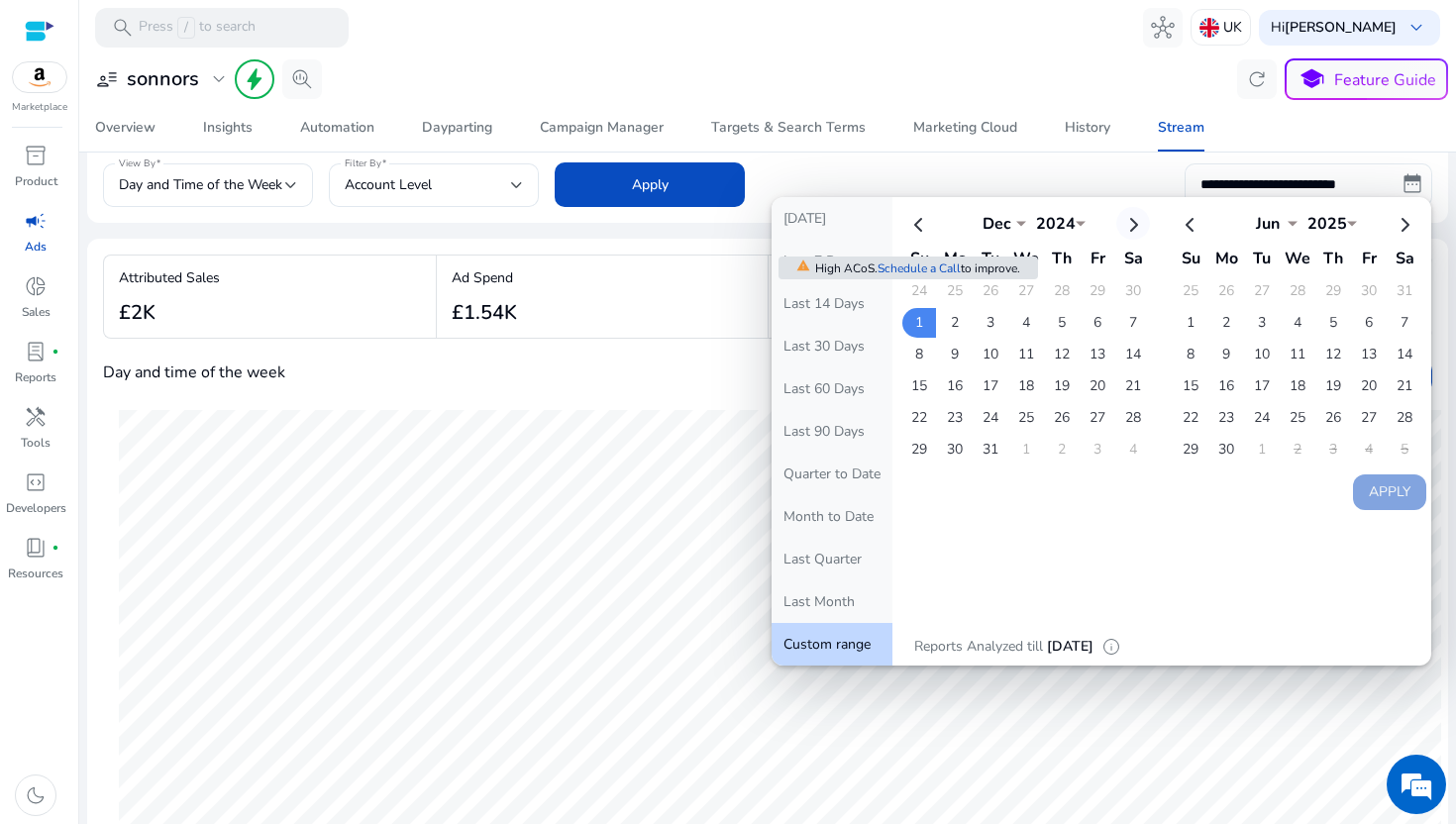 click 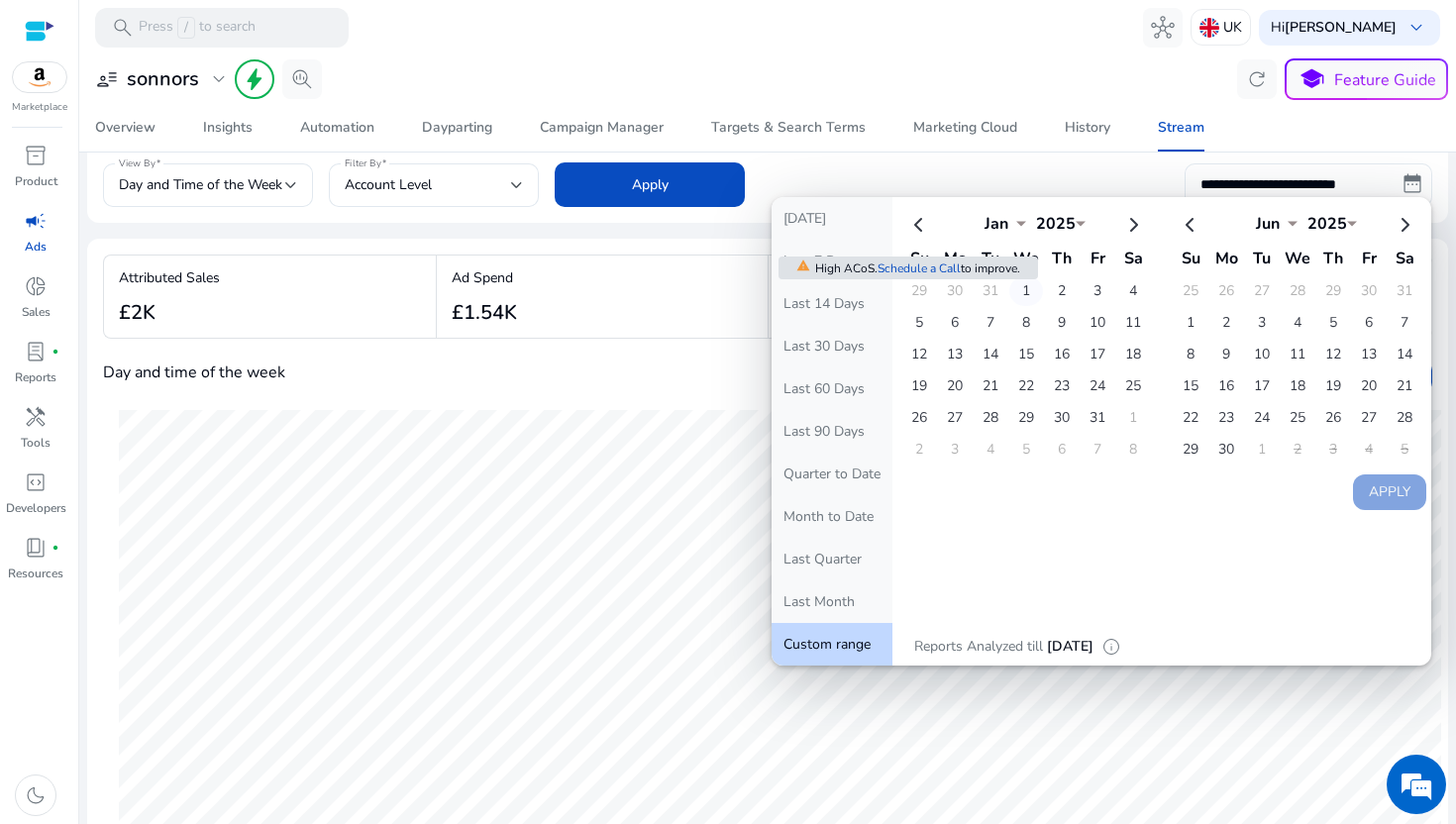 click on "1" 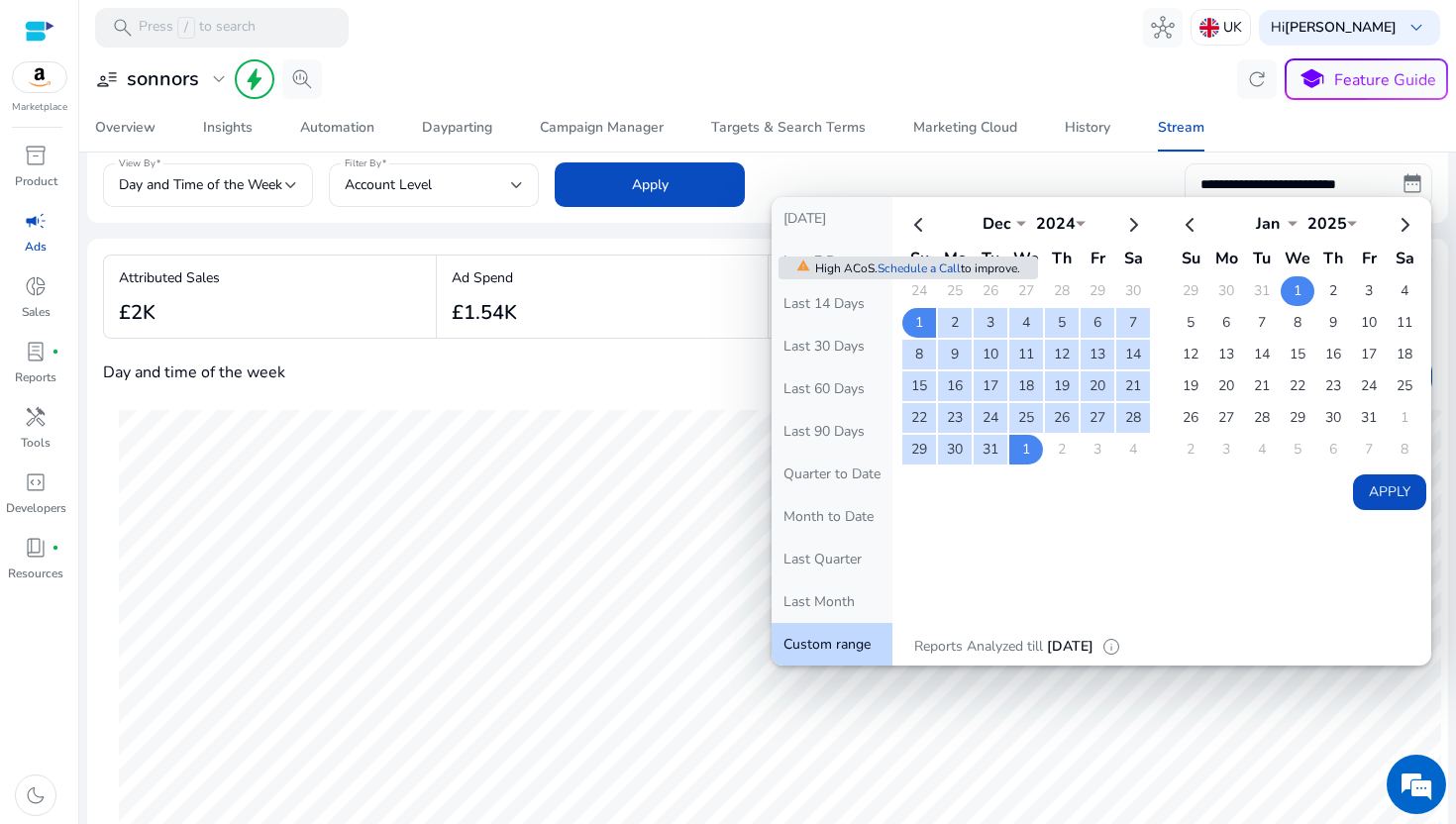 click on "1" 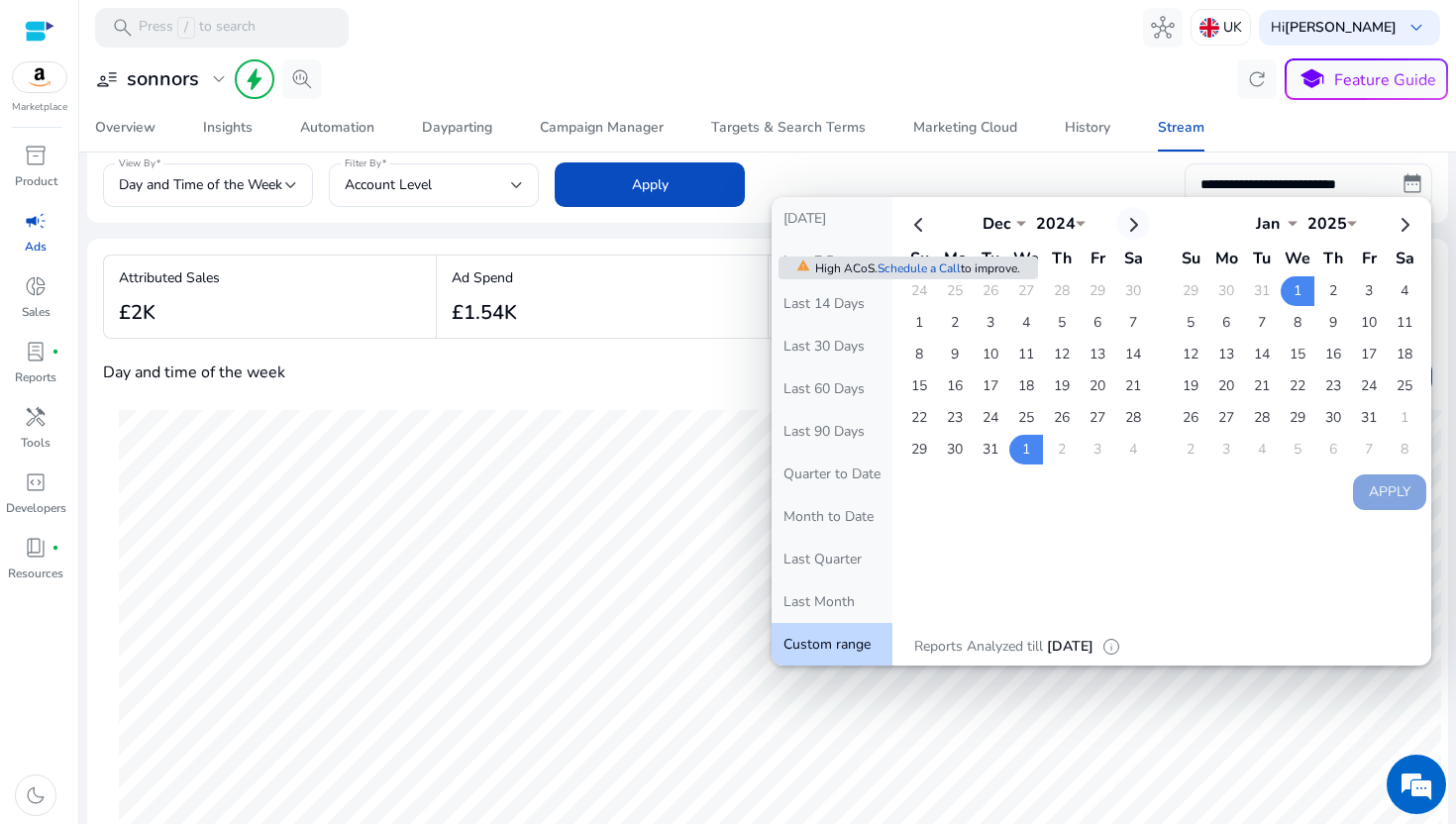 click 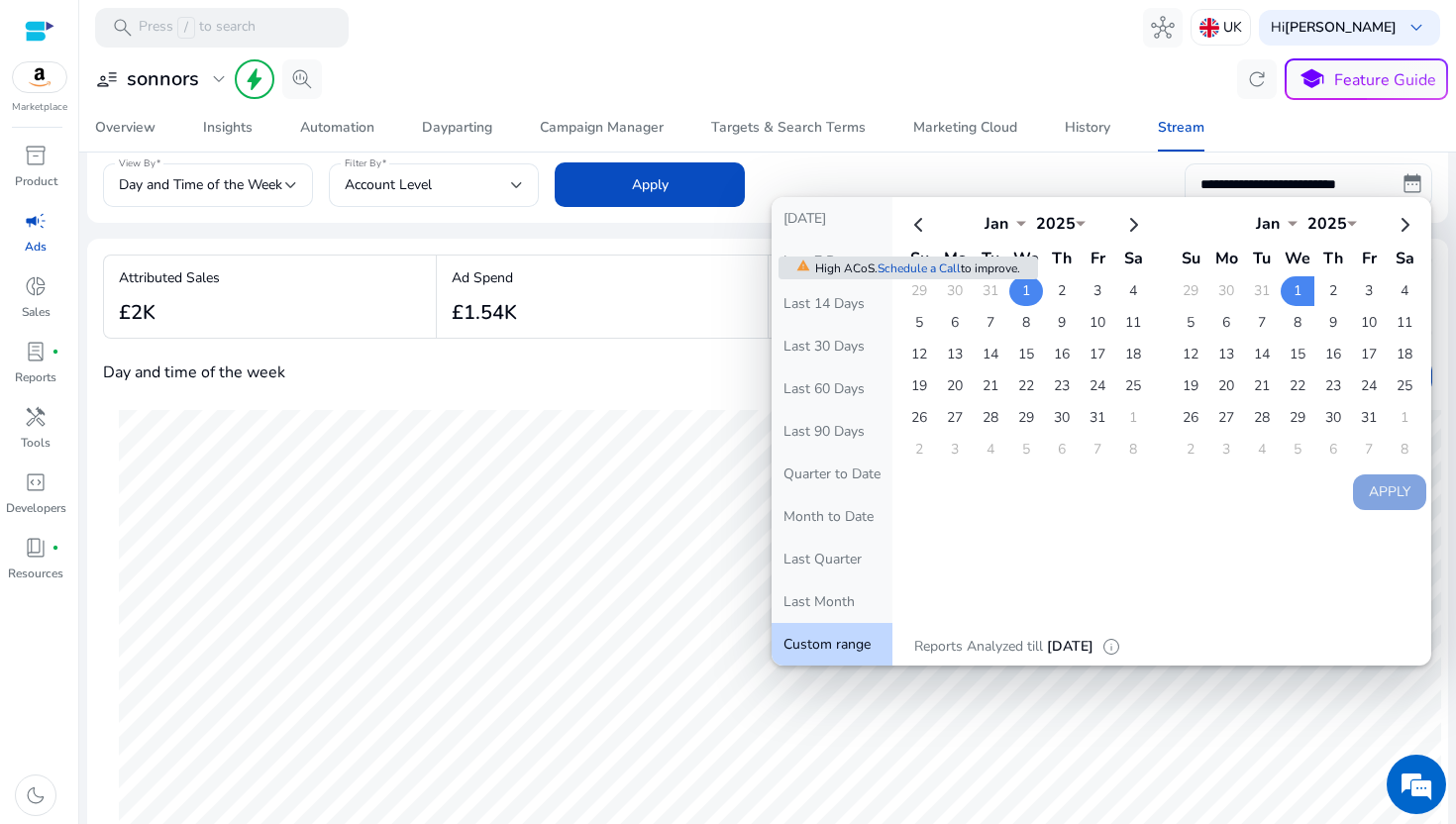 click on "1" 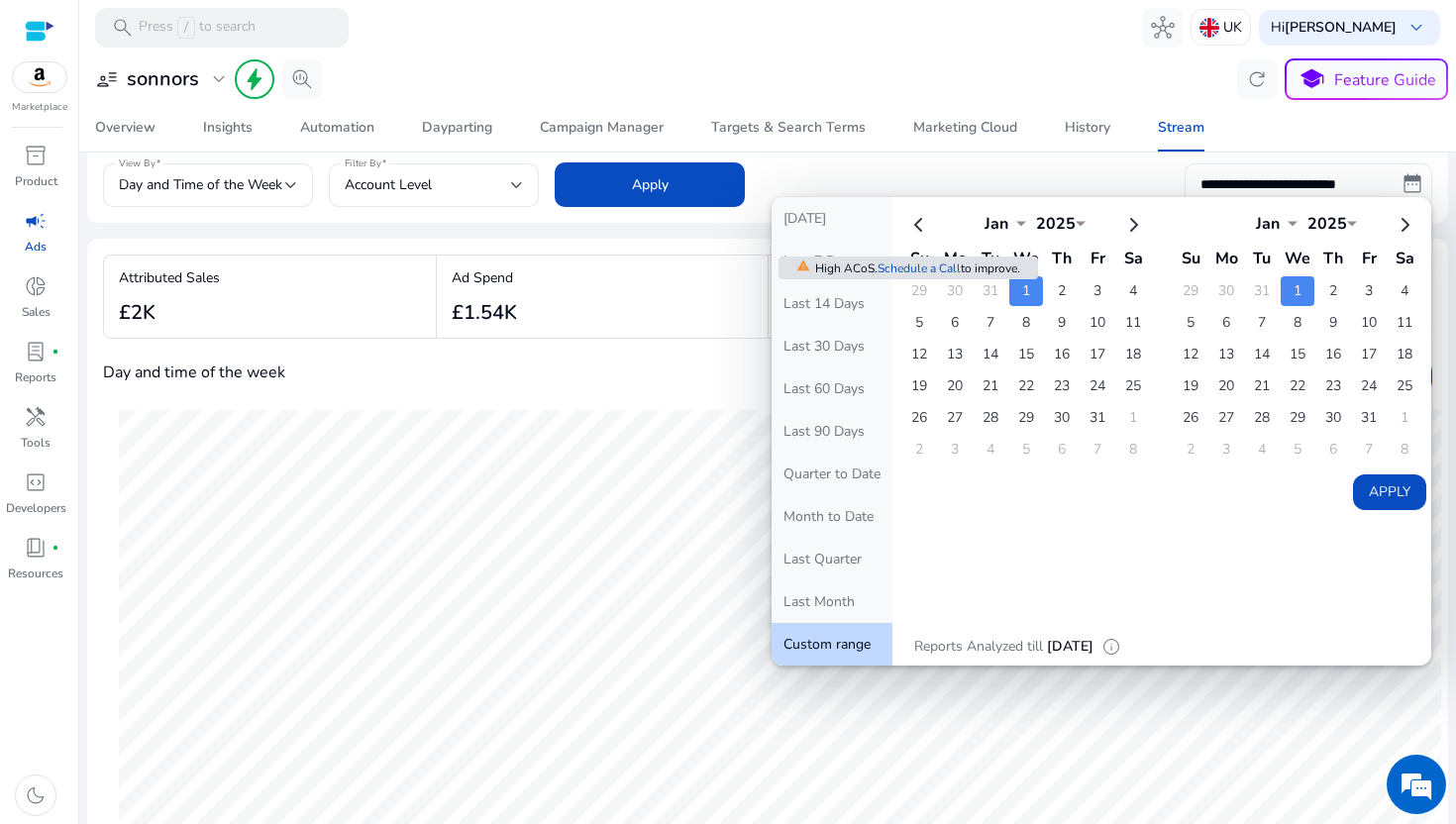 click on "Jan  *** *** *** *** *** *** *** *** *** *** *** ***" 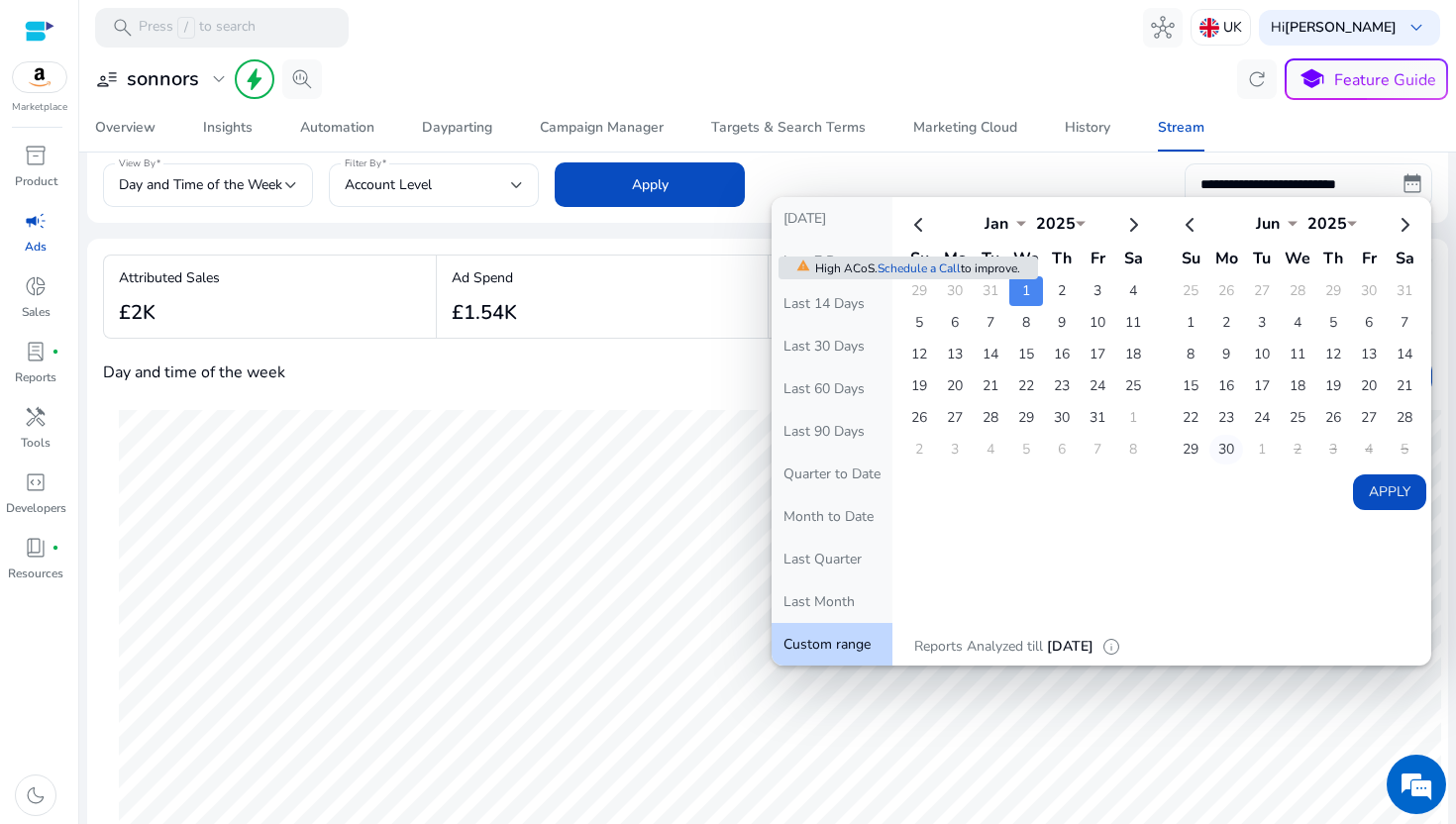 click on "30" 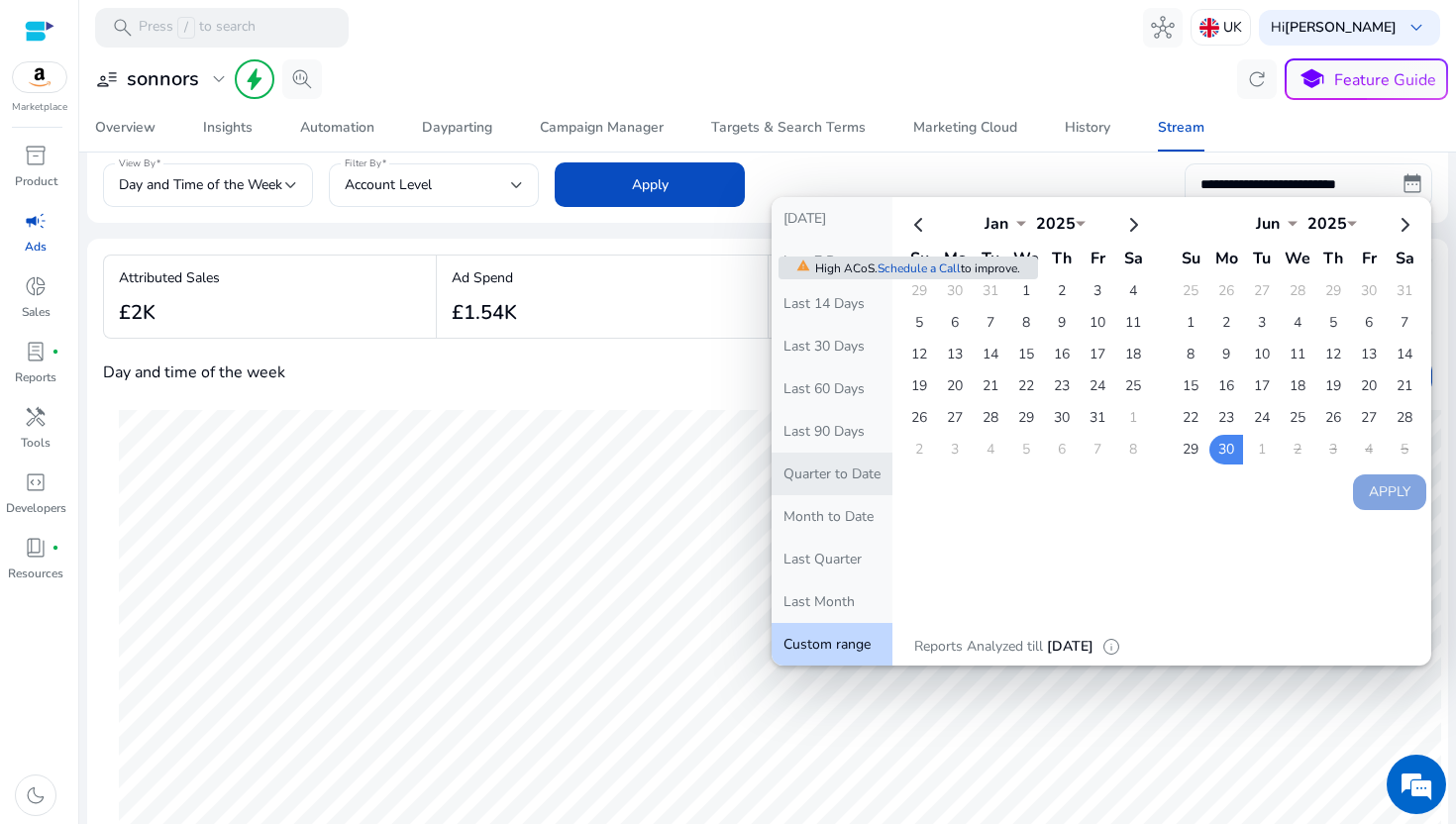 click on "Quarter to Date" 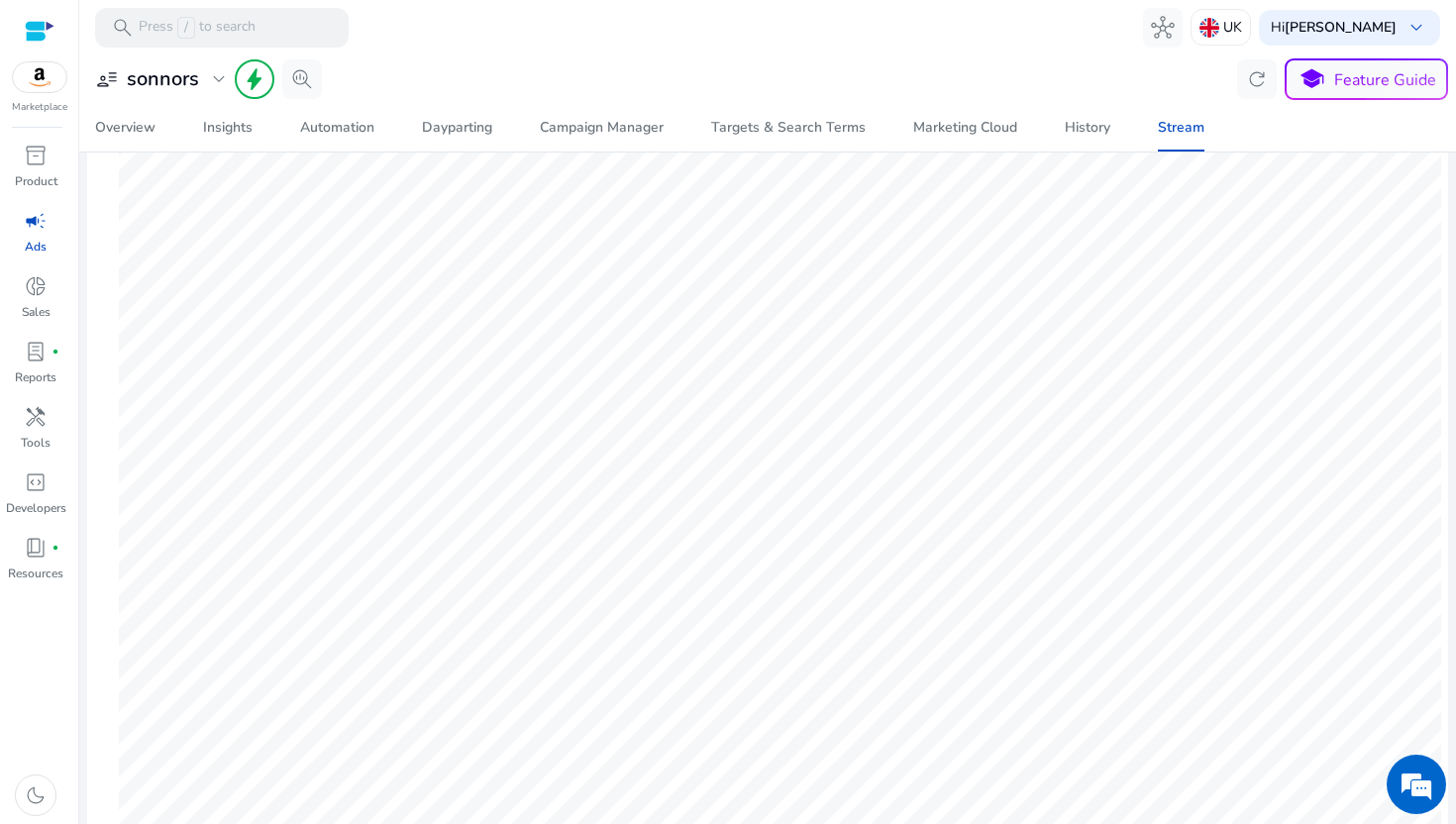scroll, scrollTop: 239, scrollLeft: 0, axis: vertical 